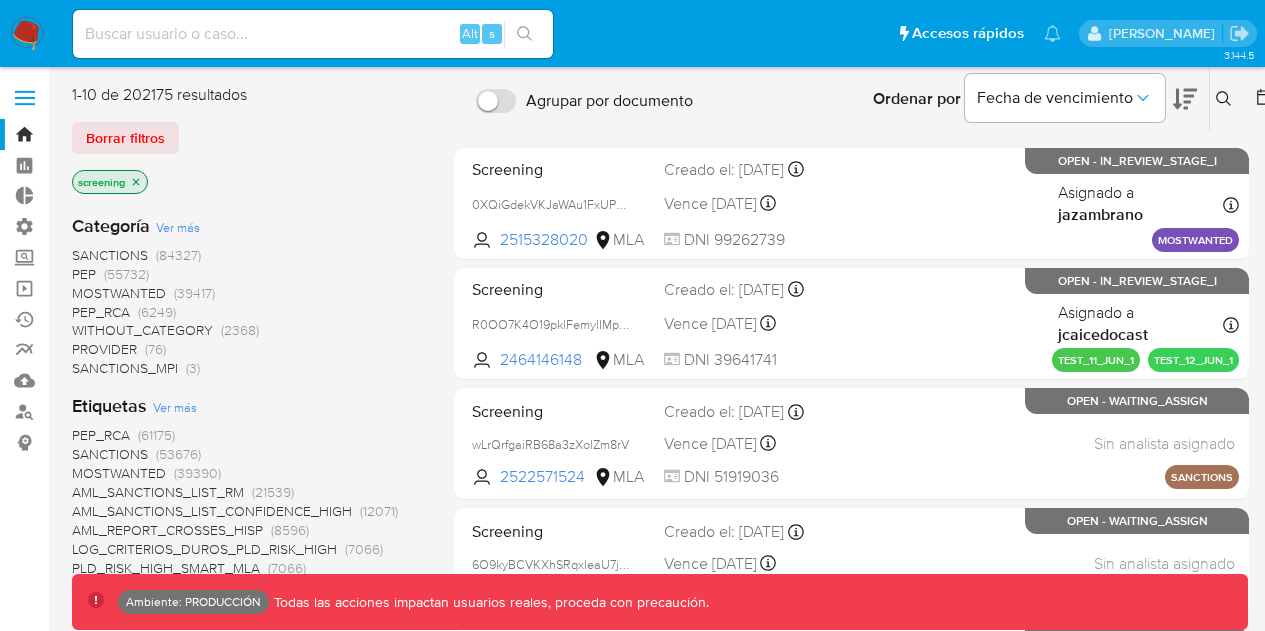scroll, scrollTop: 0, scrollLeft: 0, axis: both 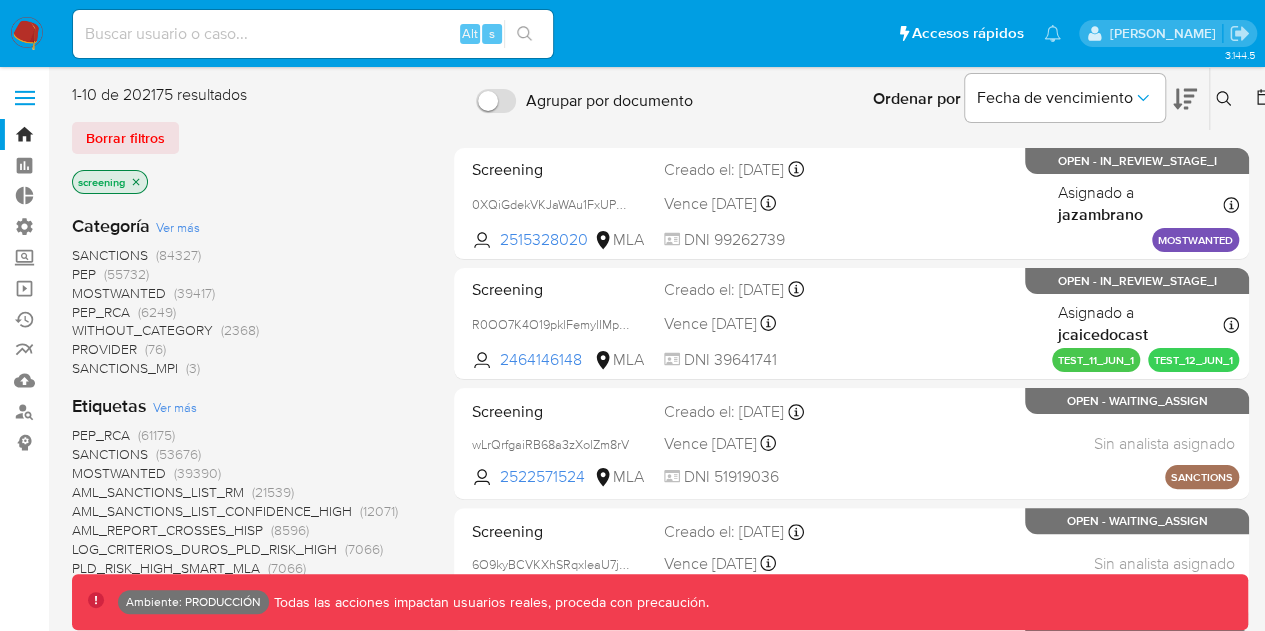 click 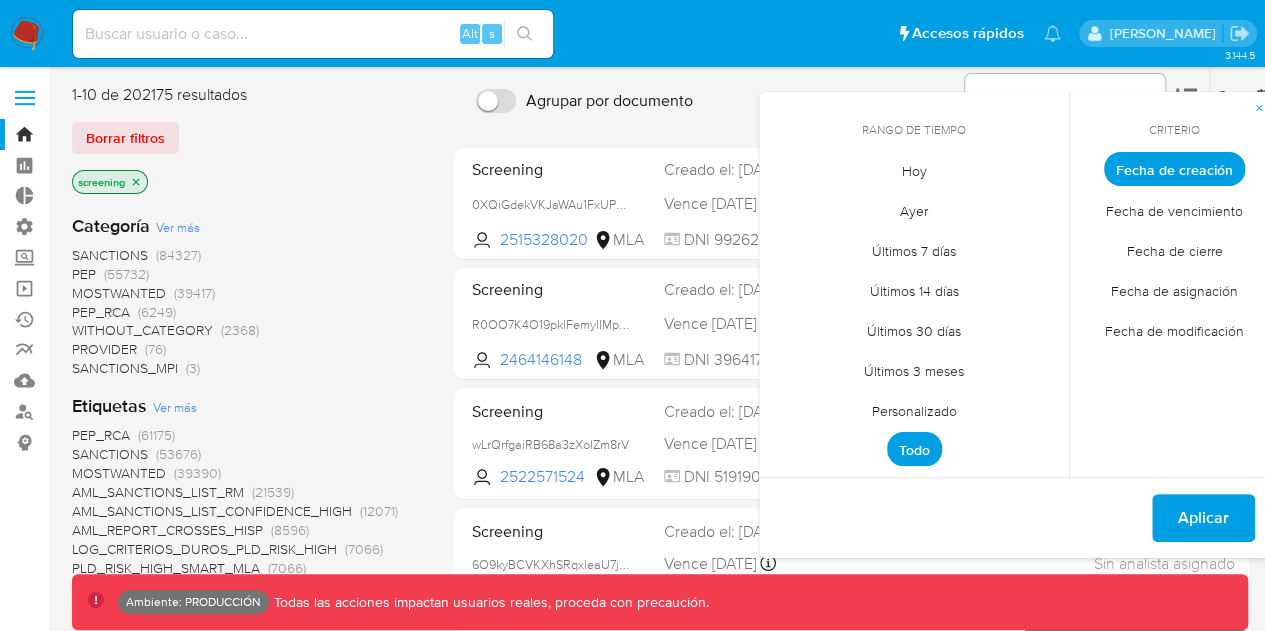 click on "Personalizado" at bounding box center [914, 410] 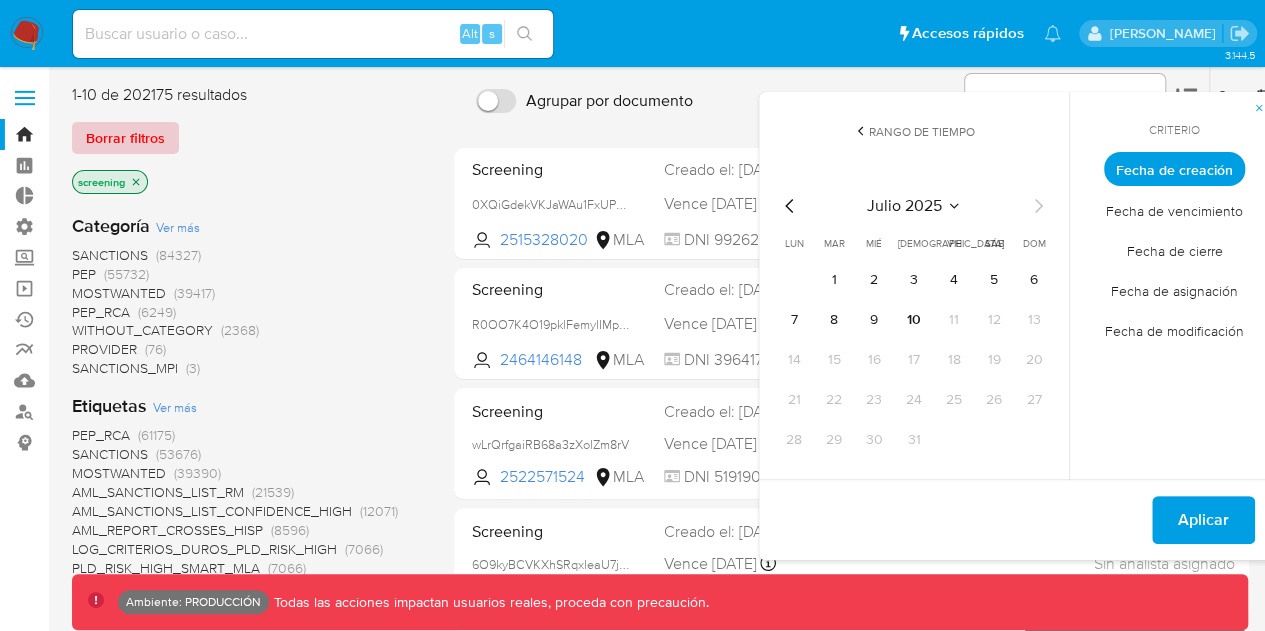click on "Borrar filtros" at bounding box center (125, 138) 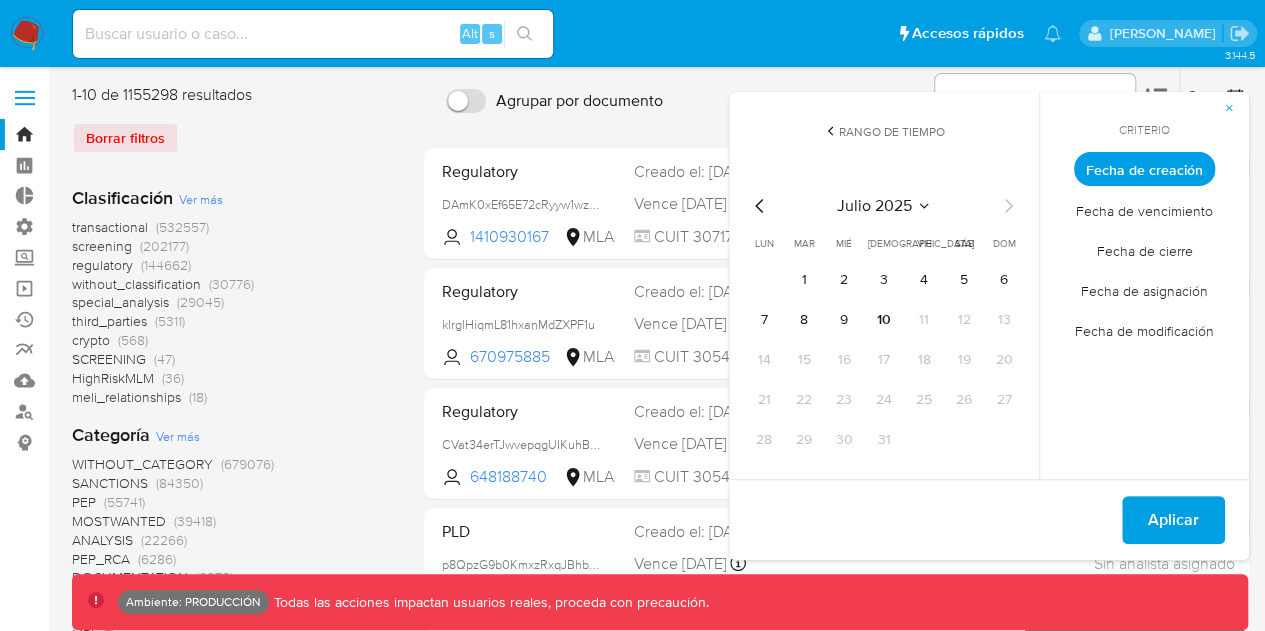 click 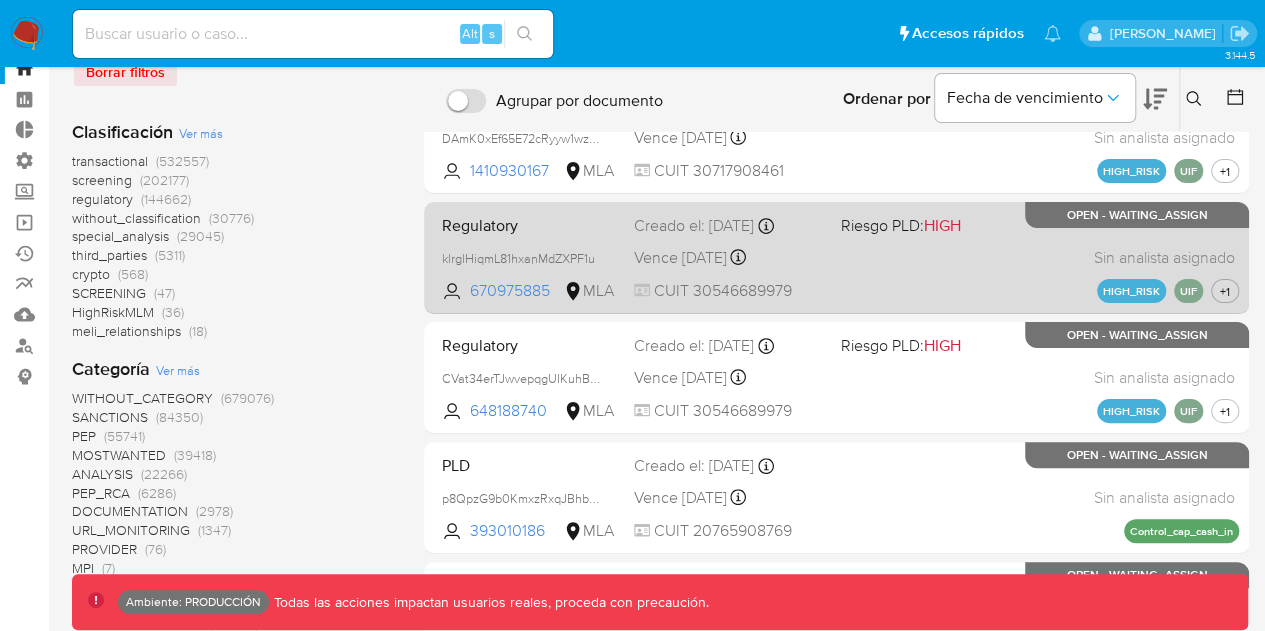 scroll, scrollTop: 0, scrollLeft: 0, axis: both 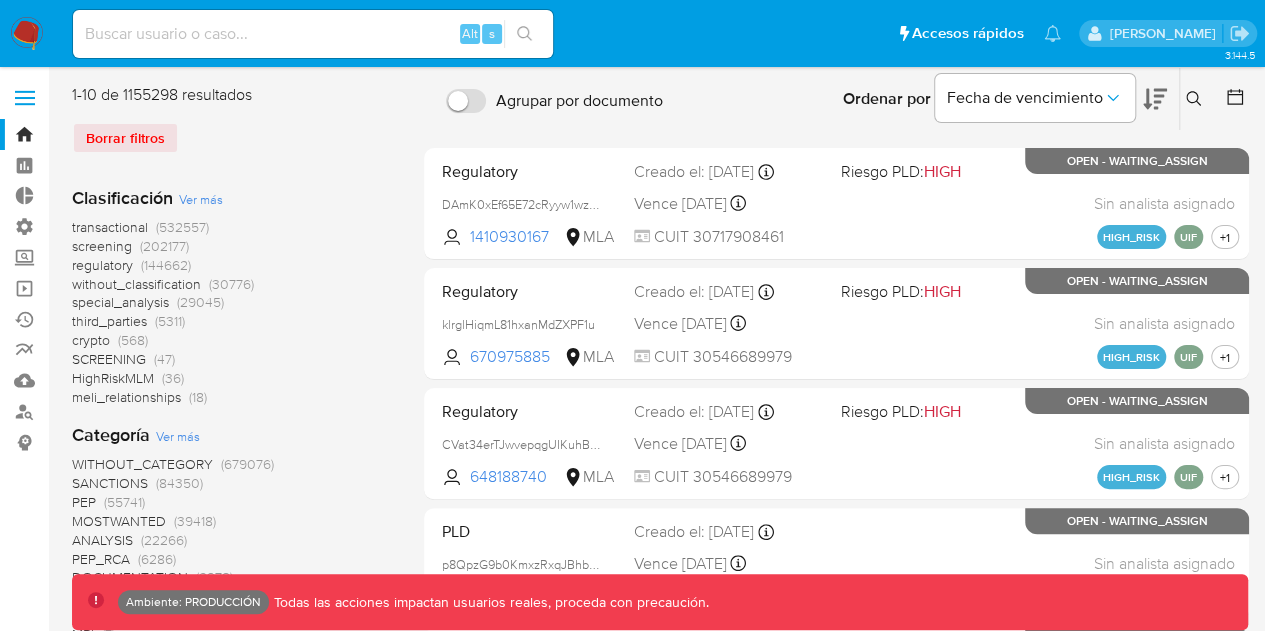 click at bounding box center [1237, 99] 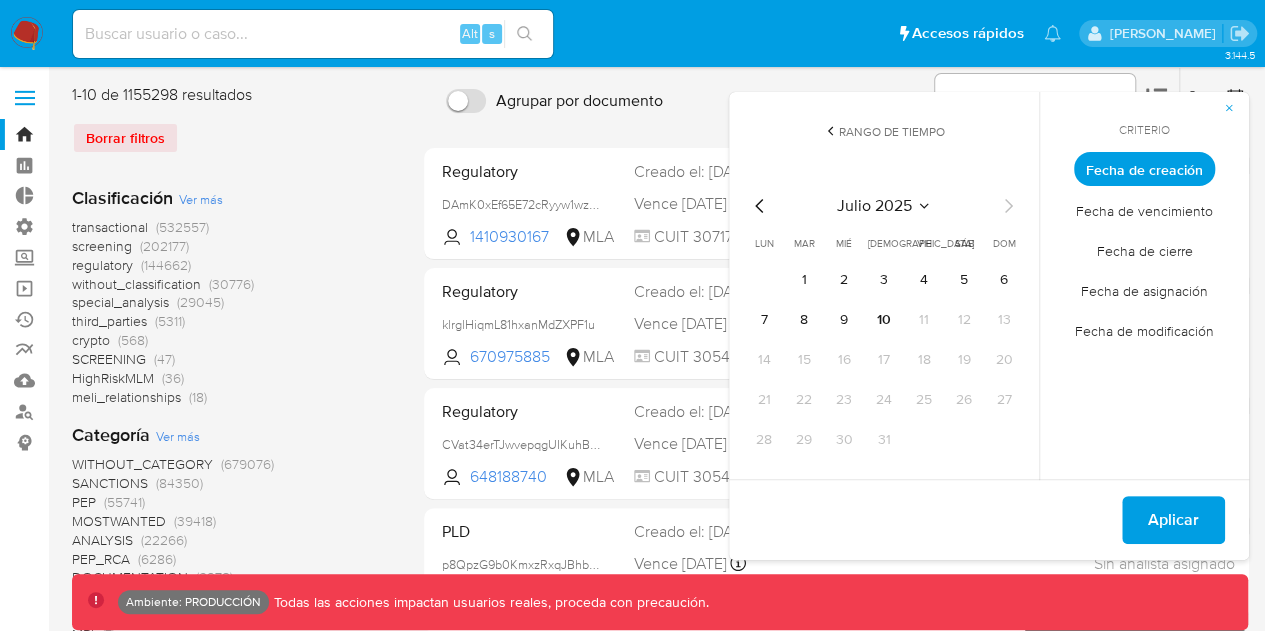 click on "Fecha de cierre" at bounding box center (1145, 250) 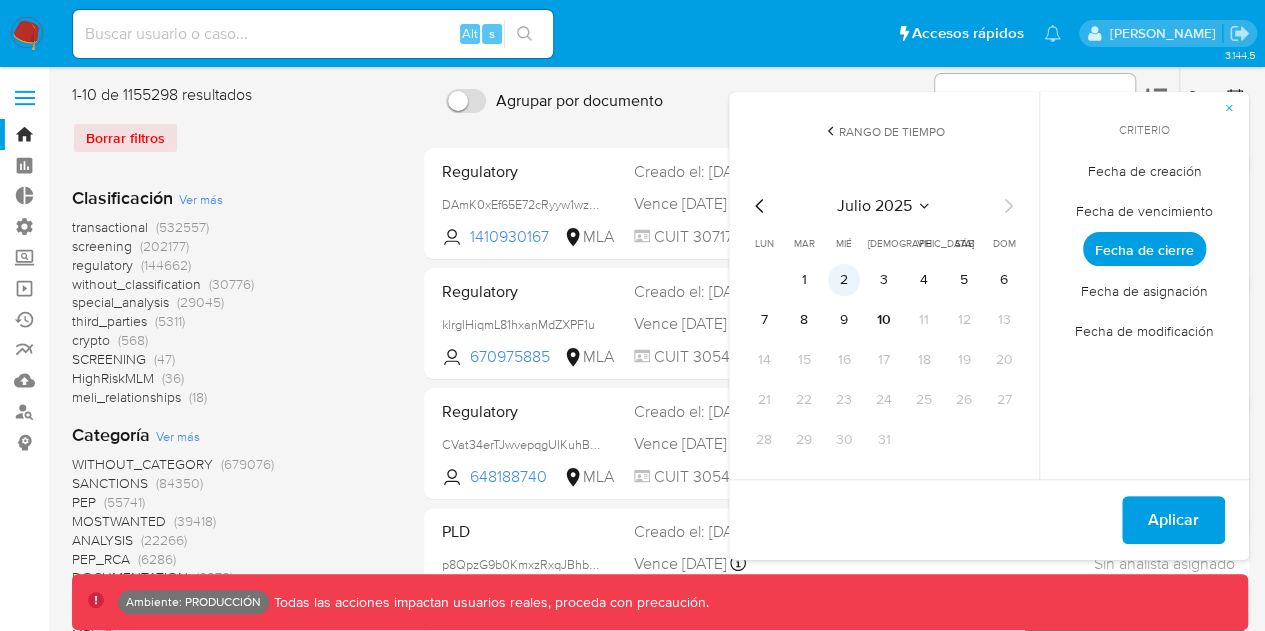 click on "2" at bounding box center [844, 280] 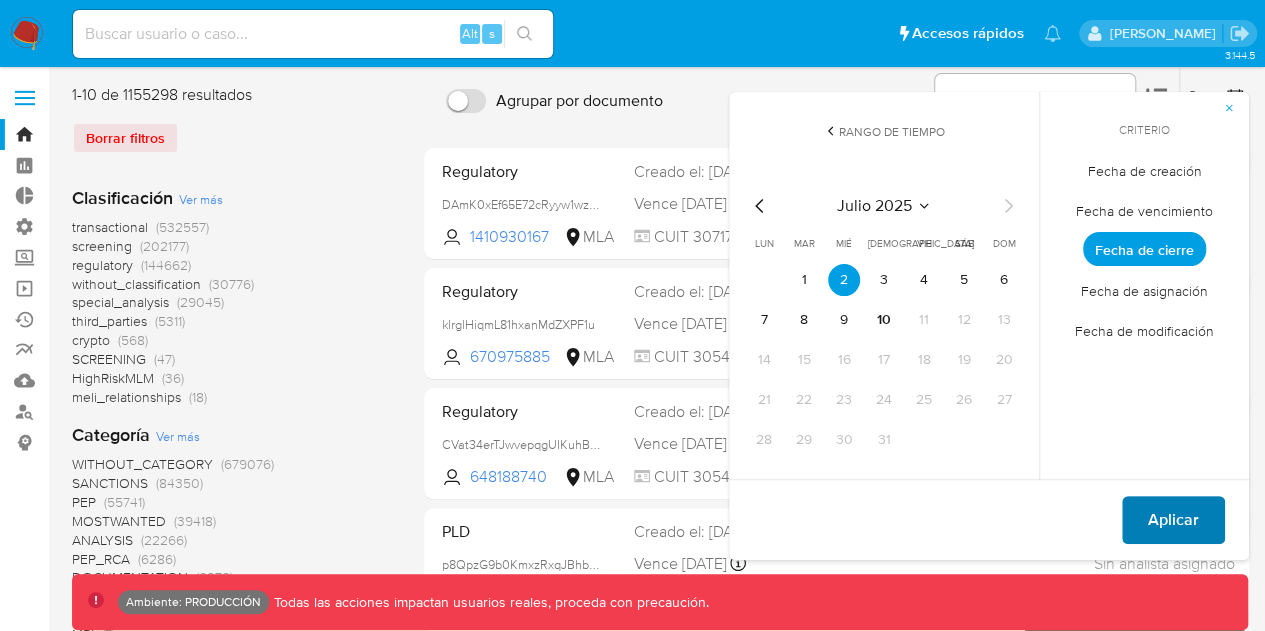 click on "Aplicar" at bounding box center (1173, 520) 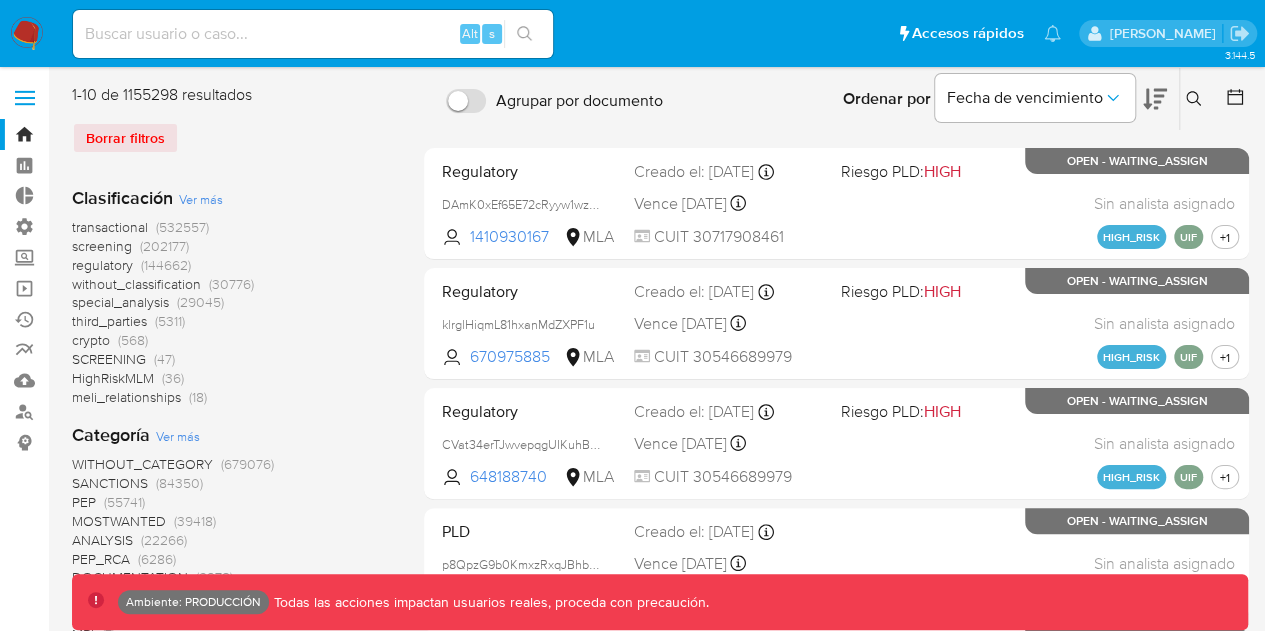click 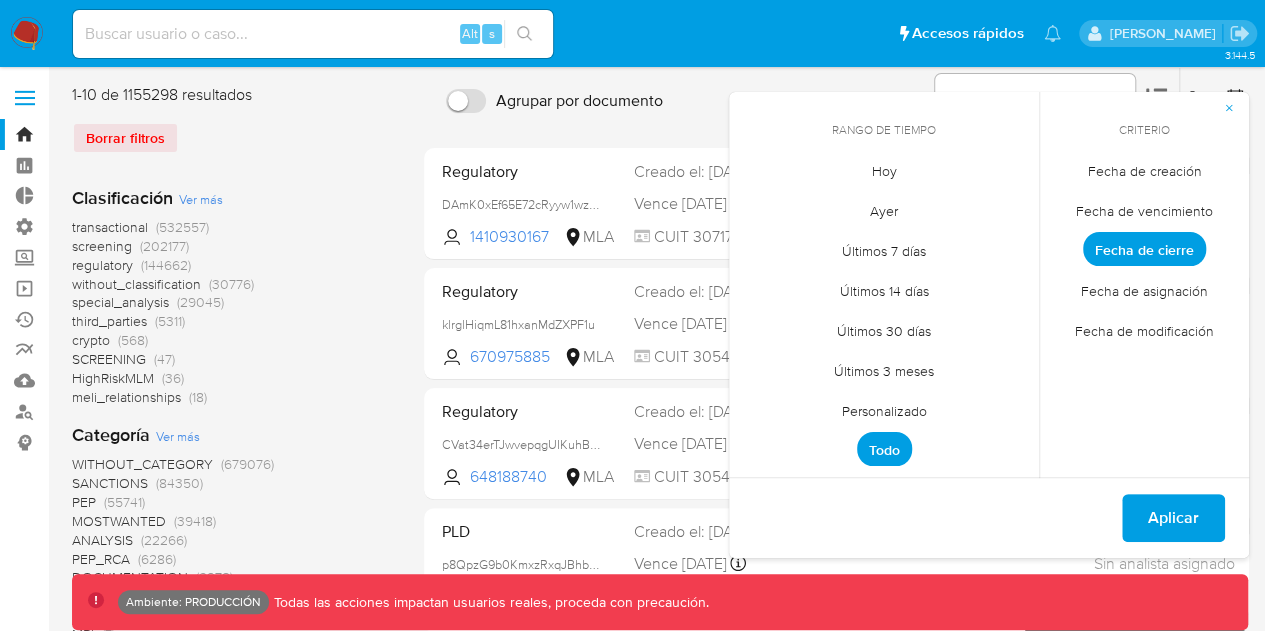 click on "Todo" at bounding box center [884, 449] 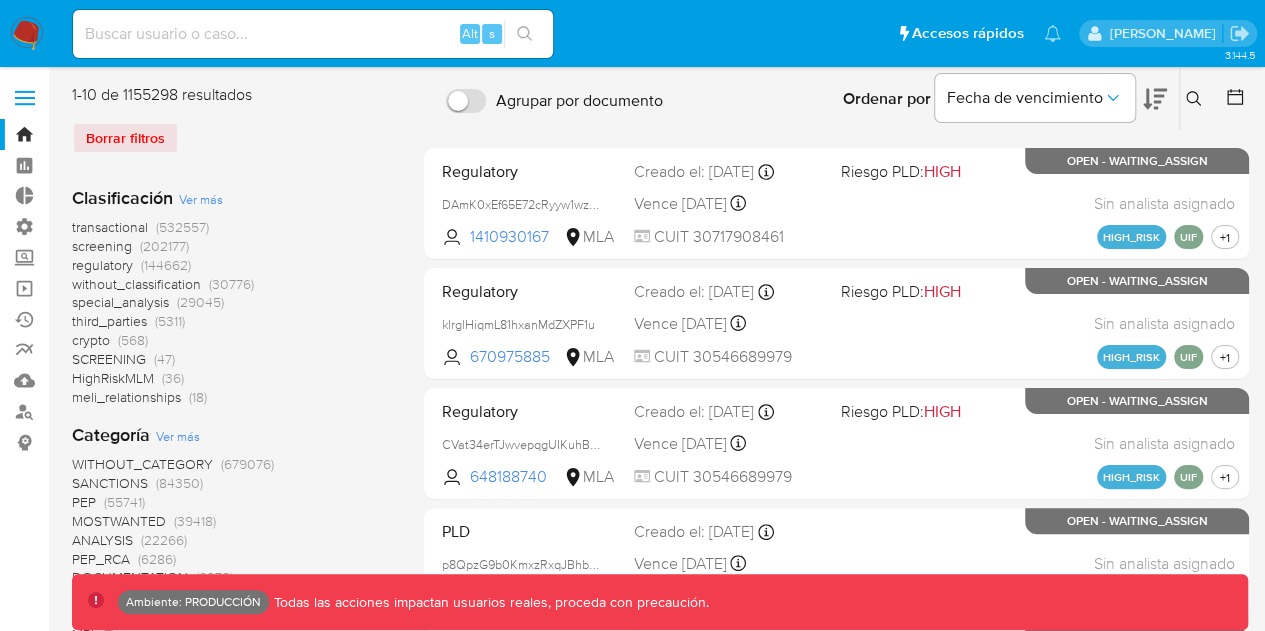 click on "Borrar filtros" at bounding box center (232, 138) 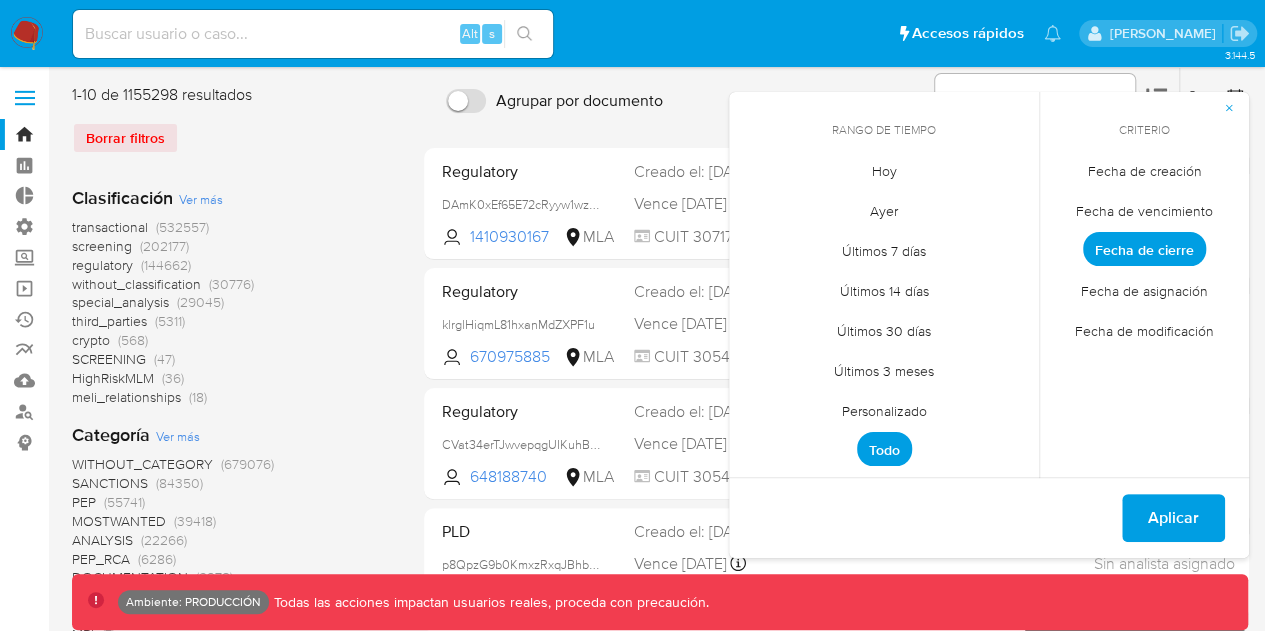 drag, startPoint x: 894, startPoint y: 284, endPoint x: 883, endPoint y: 402, distance: 118.511604 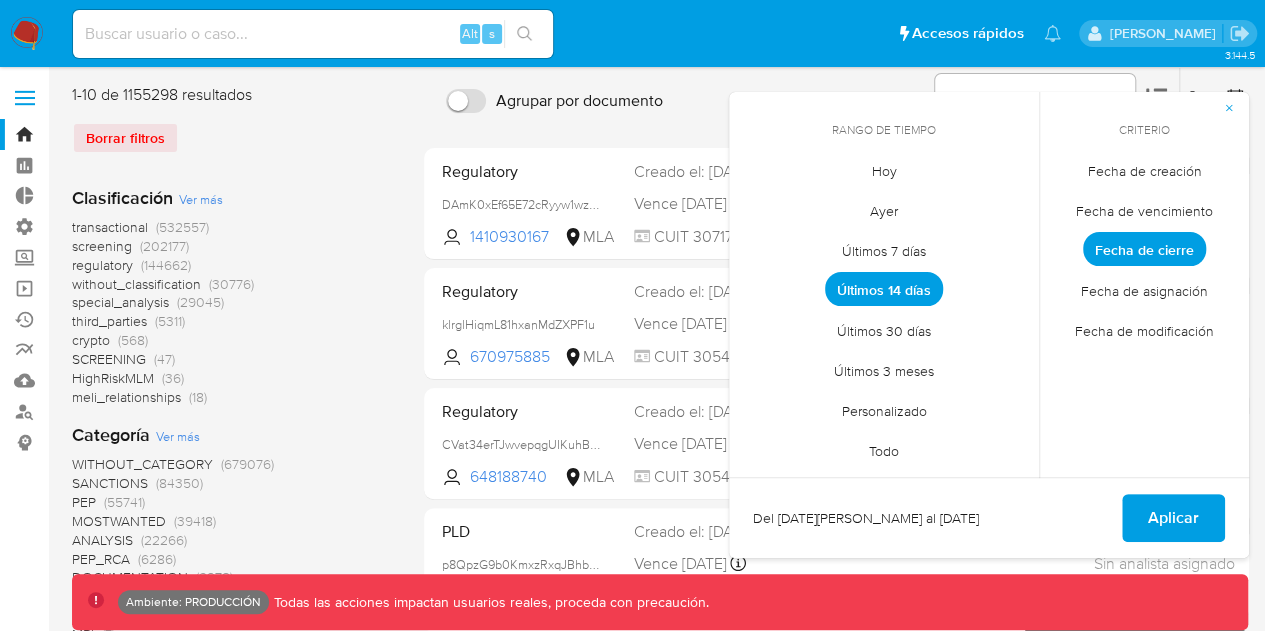 click on "Personalizado" at bounding box center (884, 410) 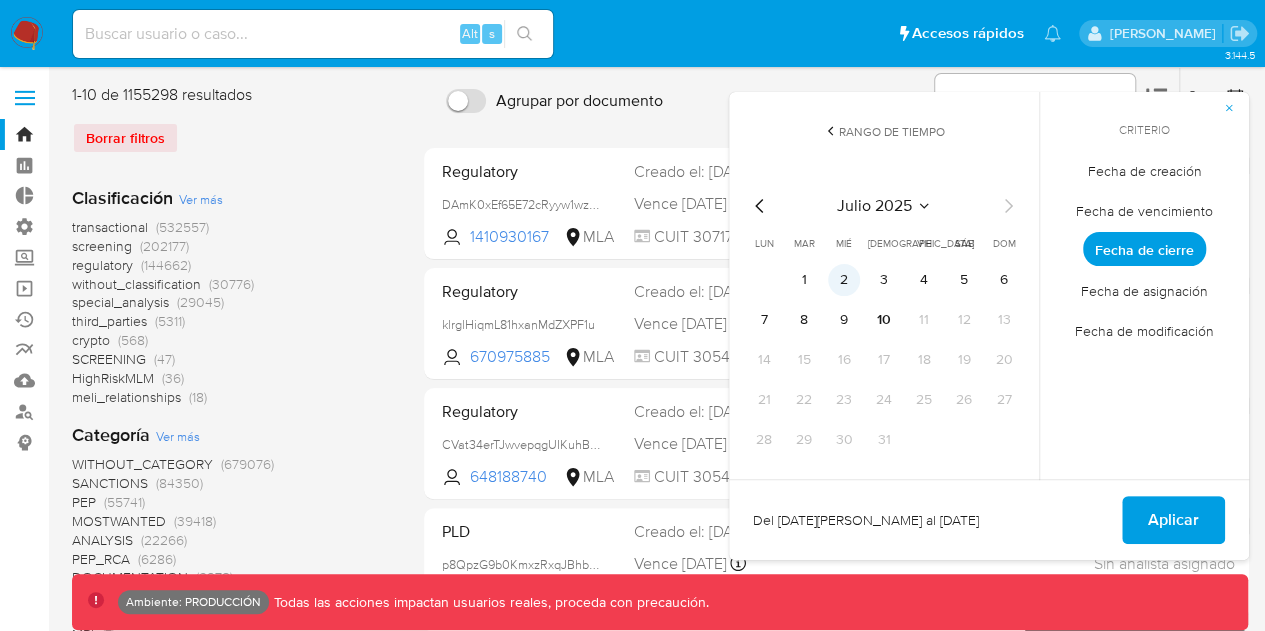 click on "2" at bounding box center [844, 280] 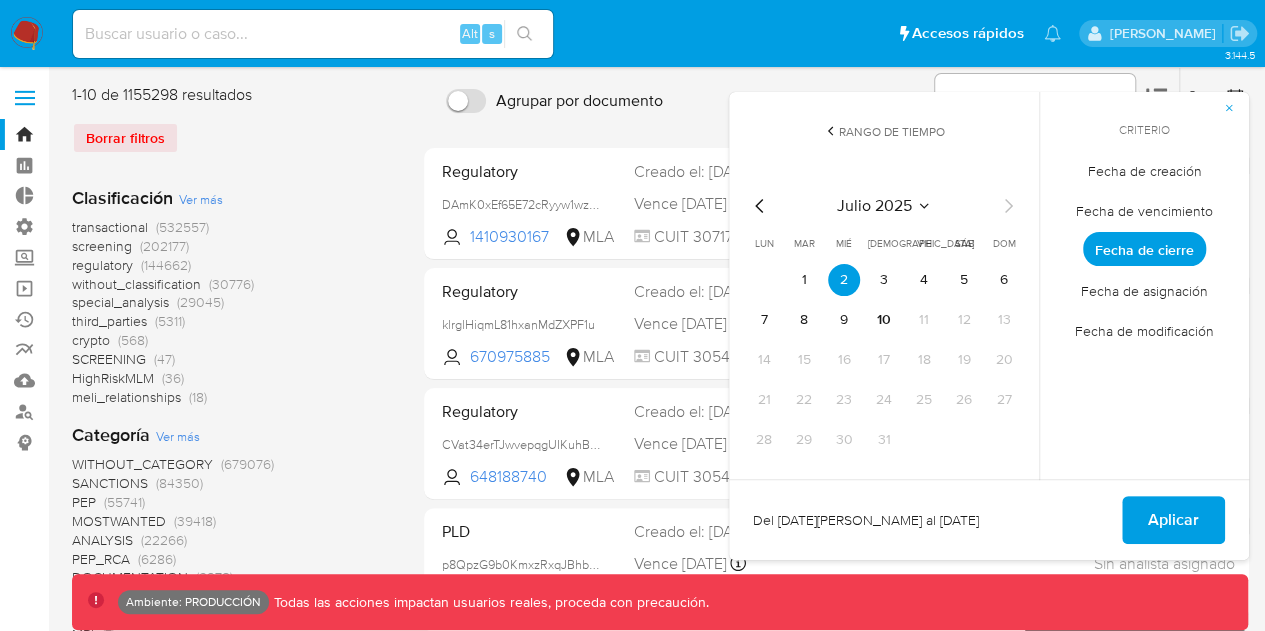 click on "Fecha de vencimiento" at bounding box center (1144, 210) 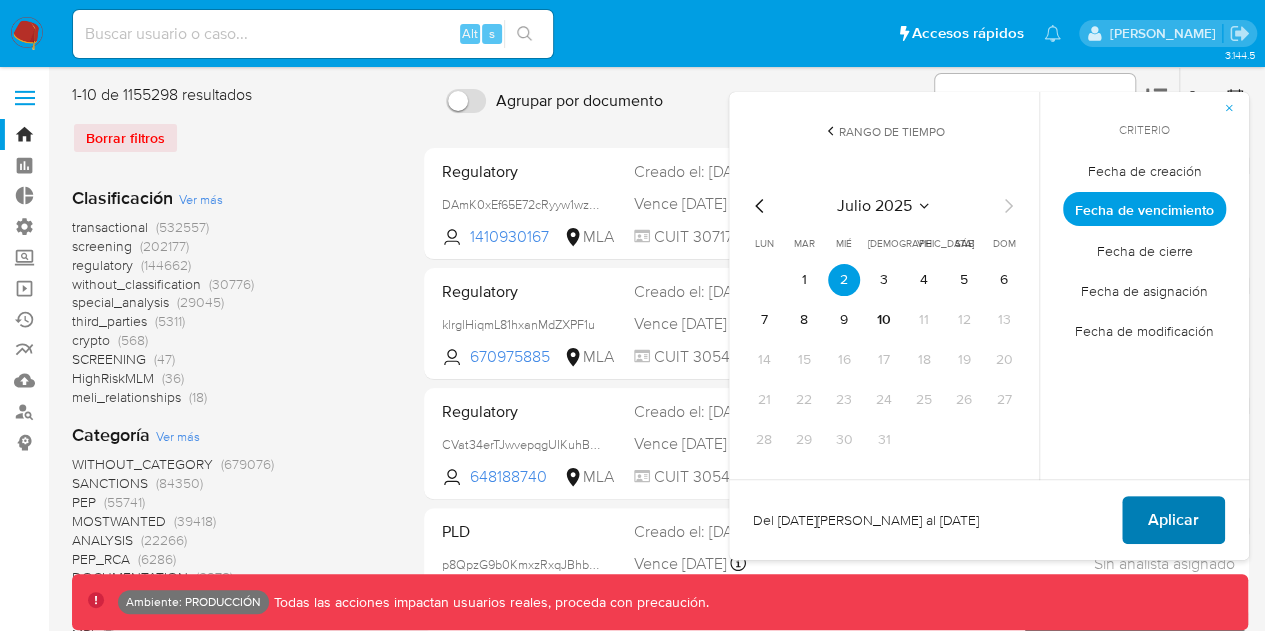 click on "Aplicar" at bounding box center (1173, 520) 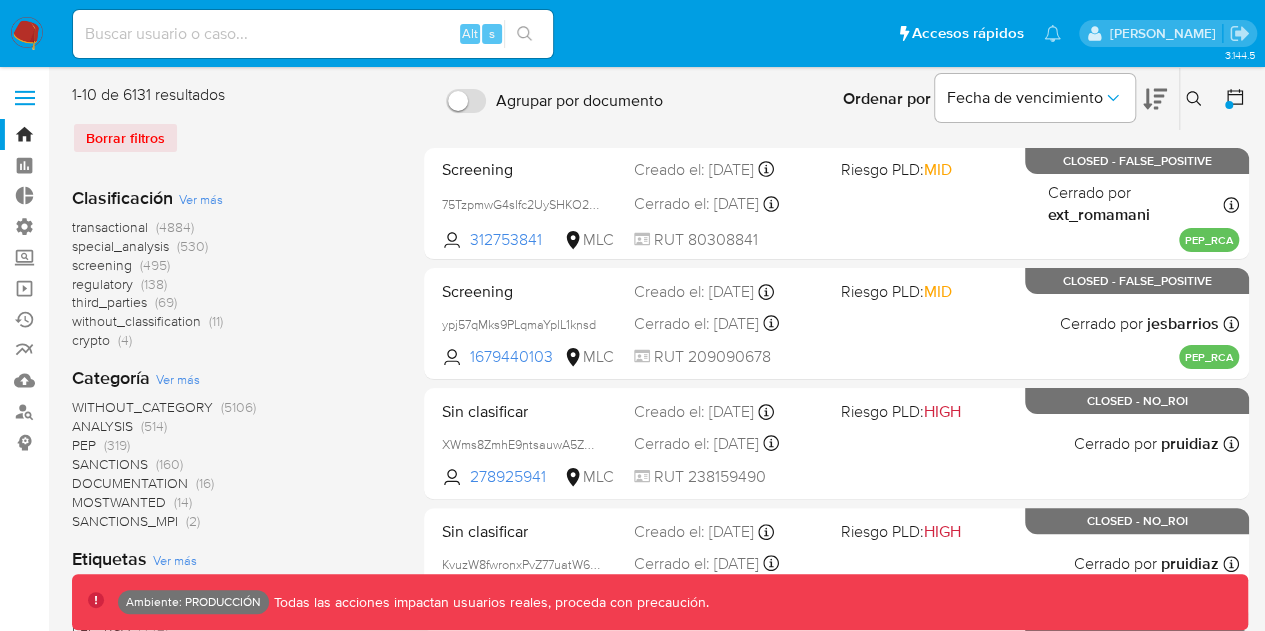 click on "Borrar filtros" at bounding box center (232, 138) 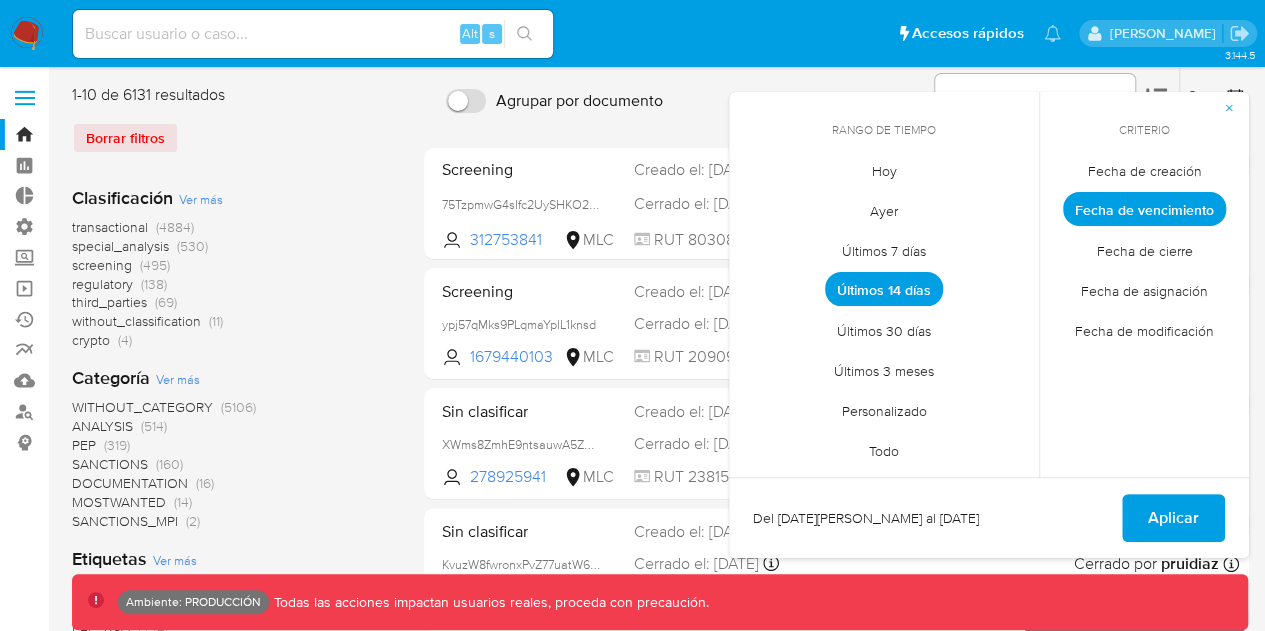 click on "Todo" at bounding box center [884, 450] 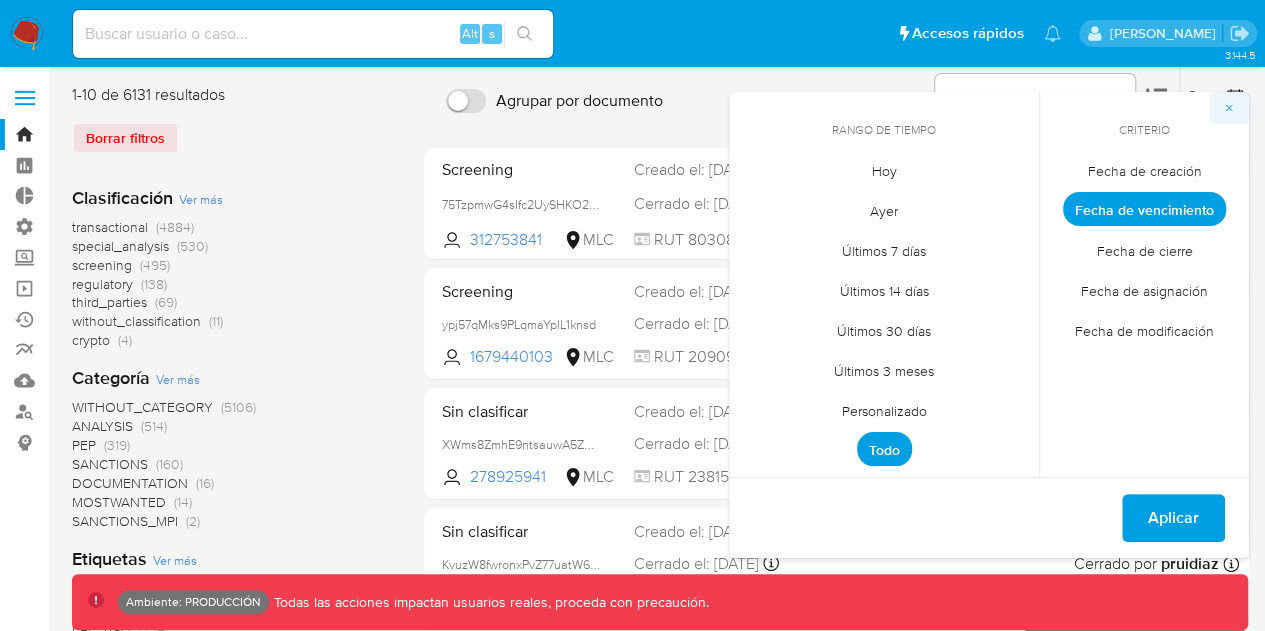 click 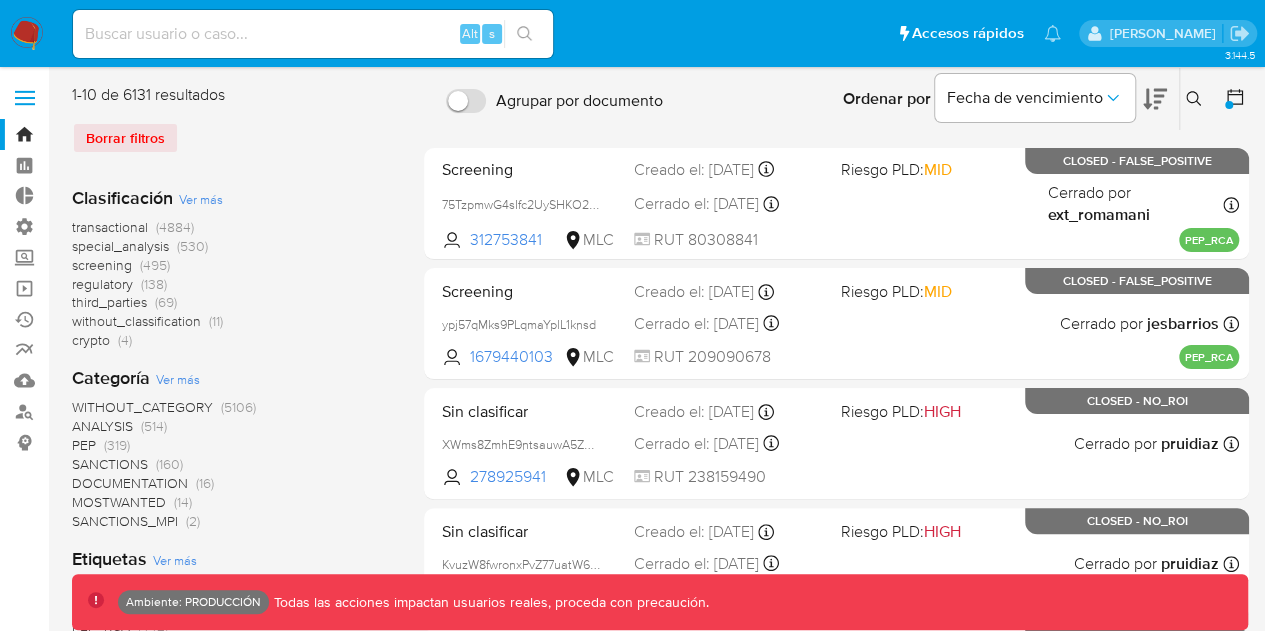 click 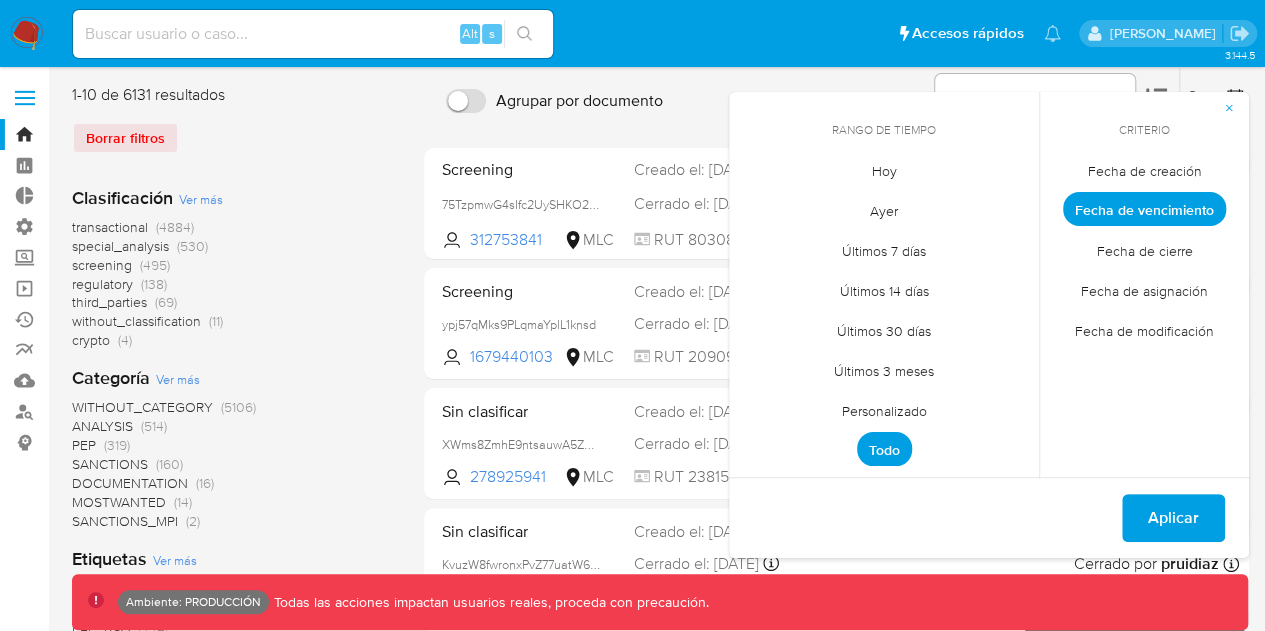 click on "Personalizado" at bounding box center (884, 410) 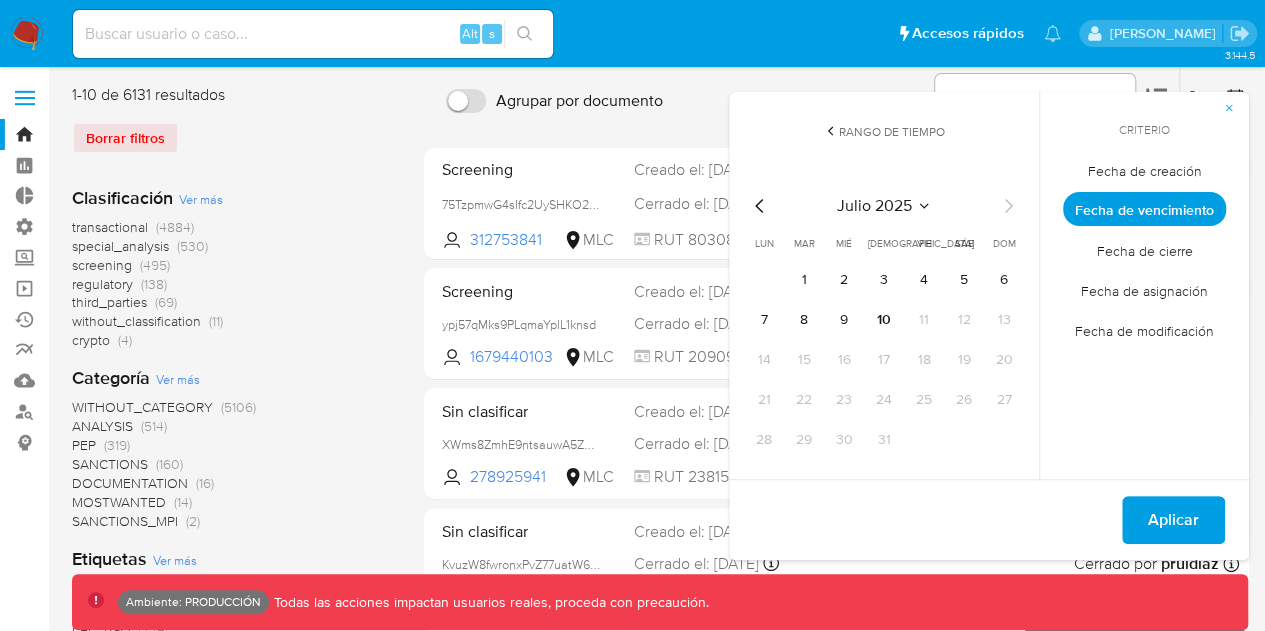 click on "Fecha de creación" at bounding box center [1145, 170] 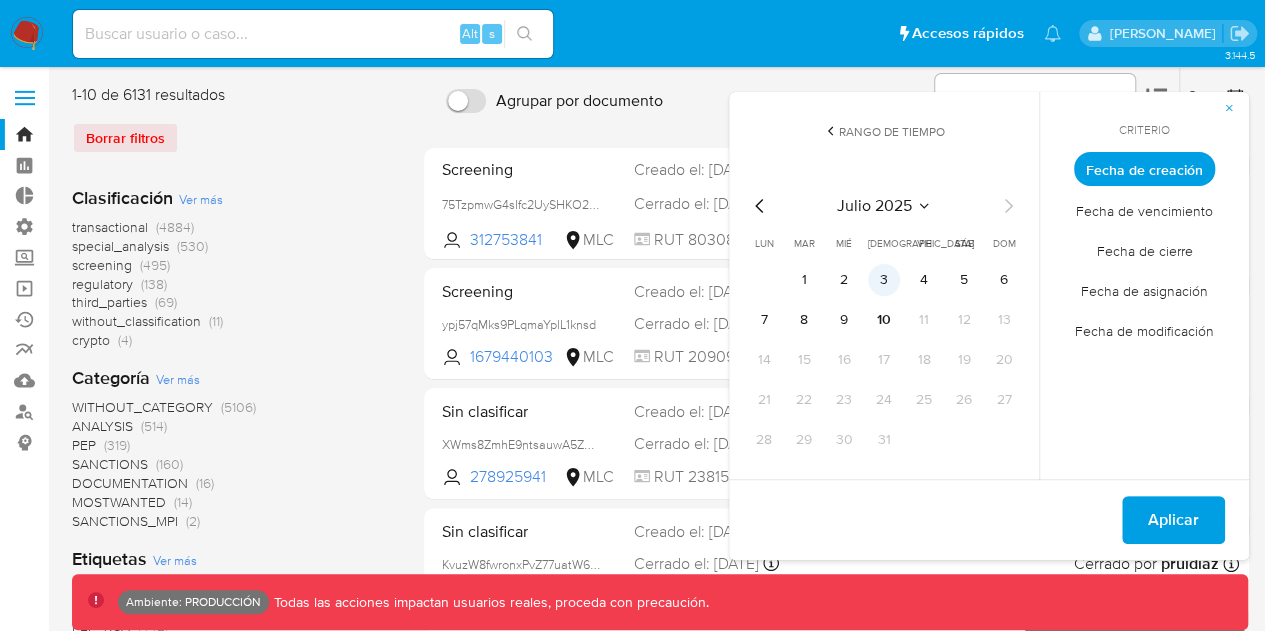 click on "3" at bounding box center (884, 280) 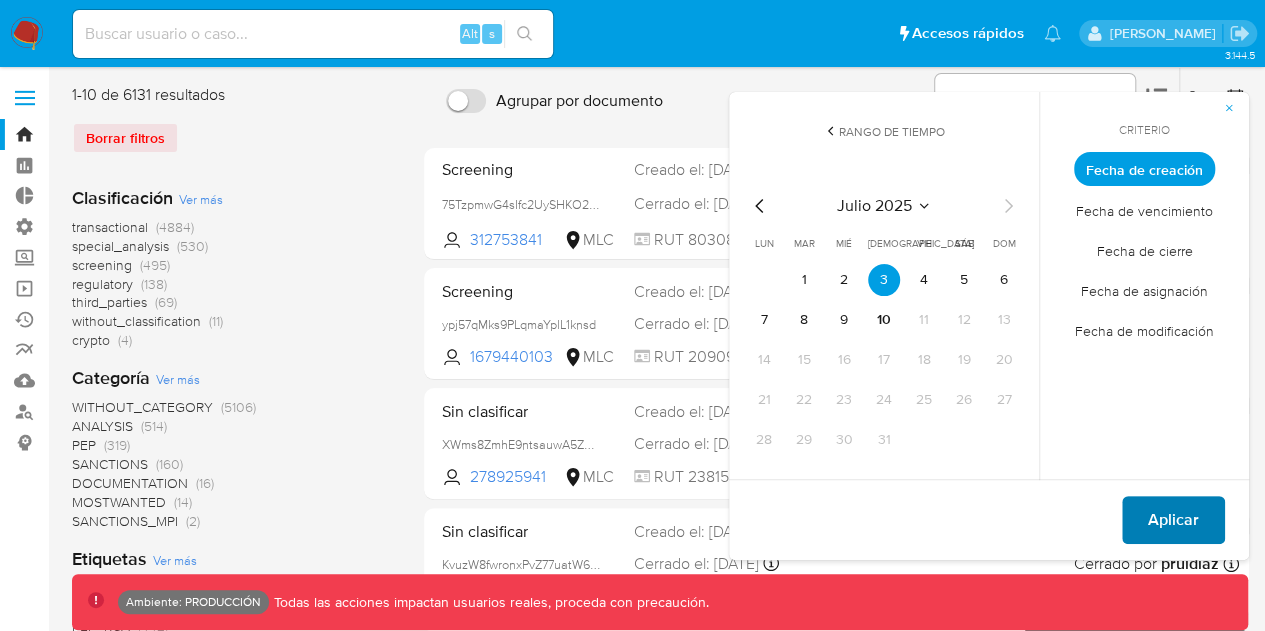 click on "Aplicar" at bounding box center (1173, 520) 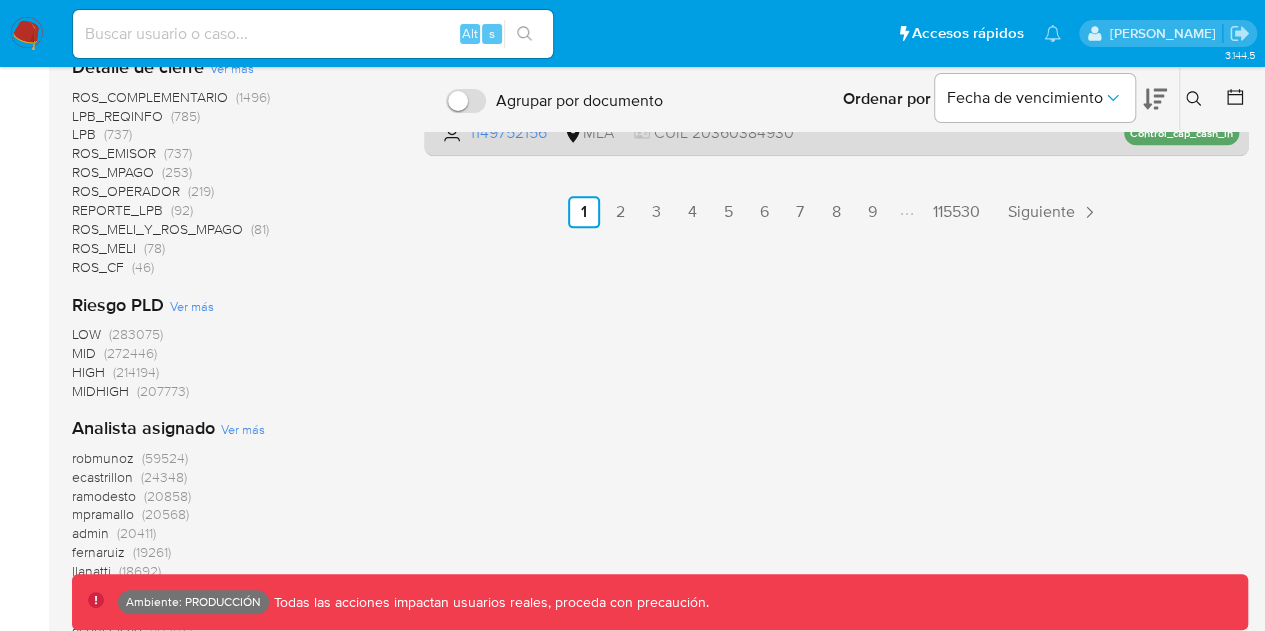 scroll, scrollTop: 836, scrollLeft: 0, axis: vertical 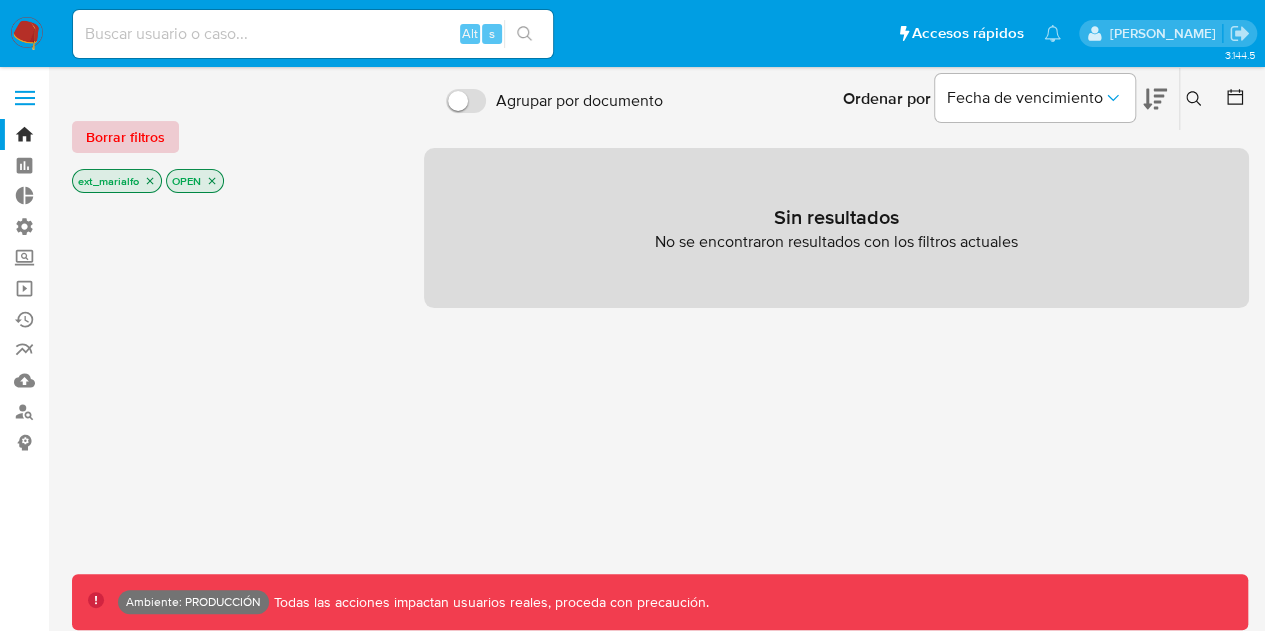 click on "Borrar filtros" at bounding box center (125, 137) 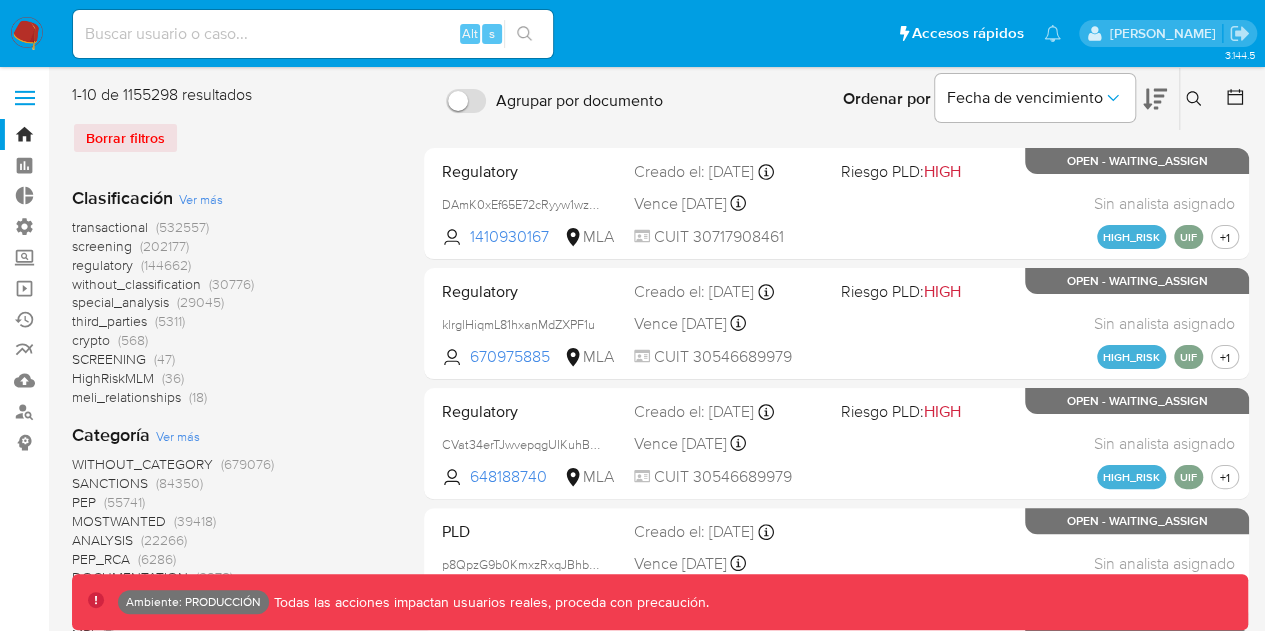 click 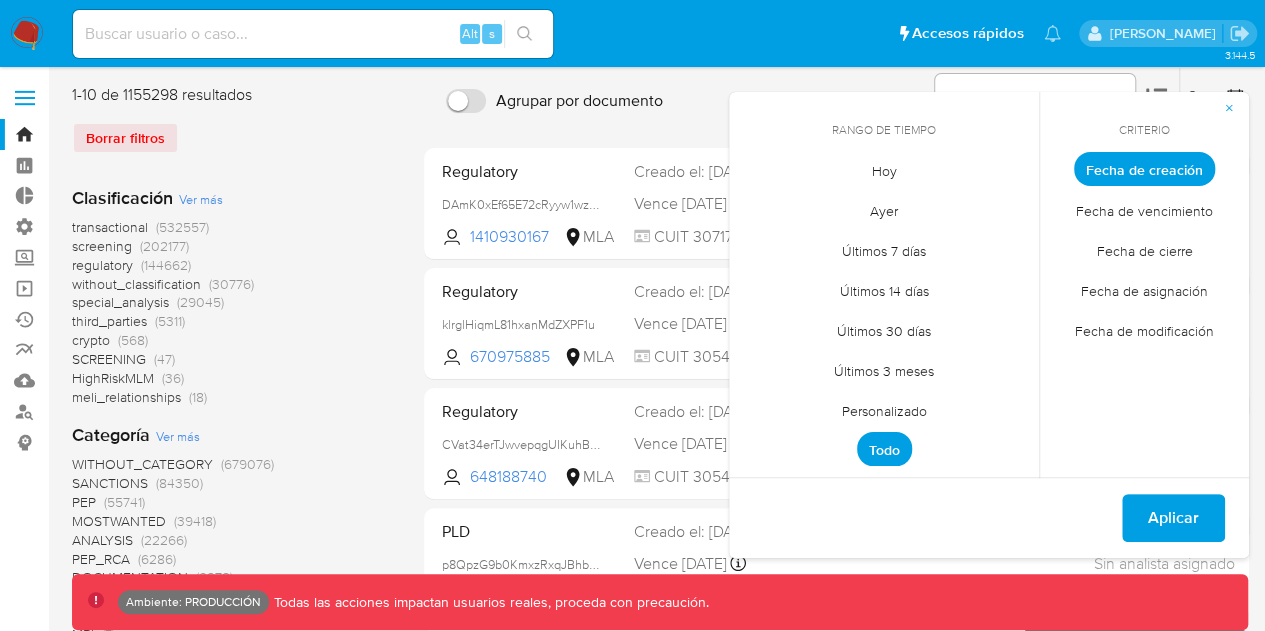 click on "Personalizado" at bounding box center (884, 410) 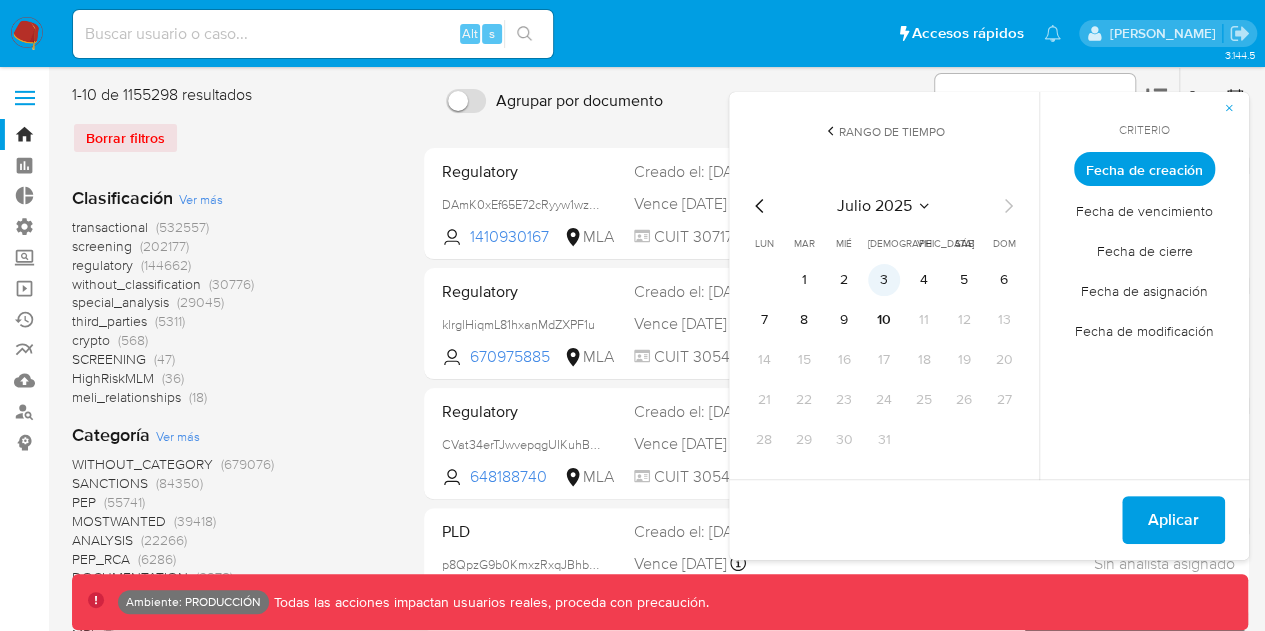 click on "3" at bounding box center (884, 280) 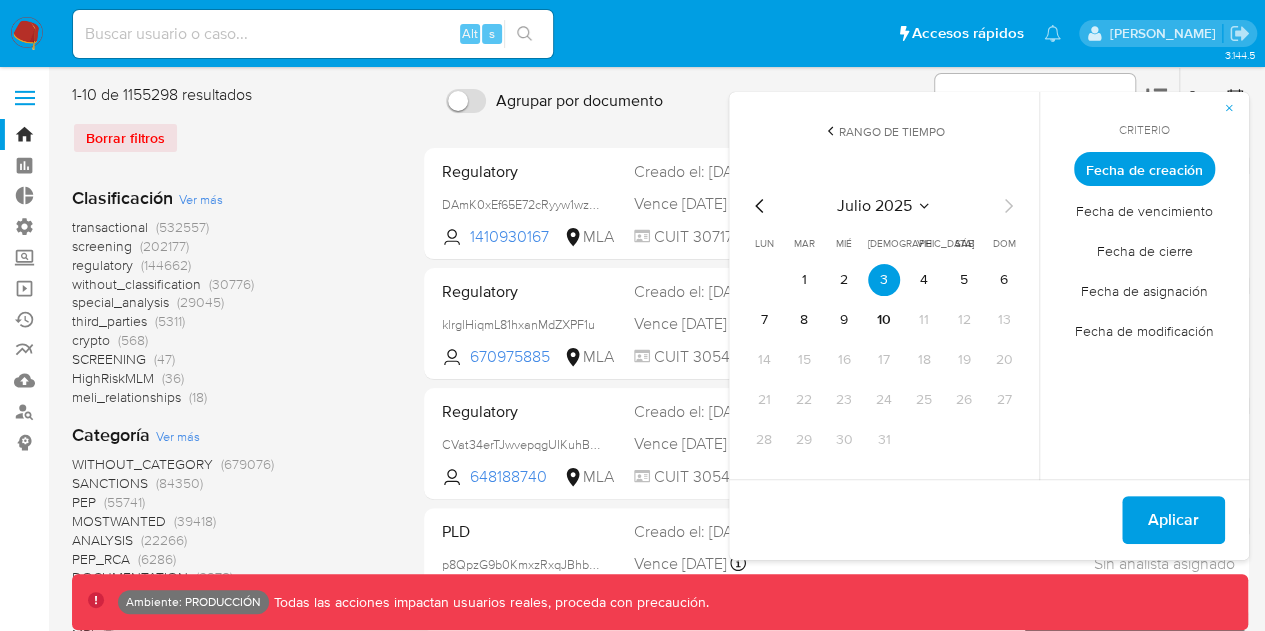 click on "Fecha de creación" at bounding box center [1144, 169] 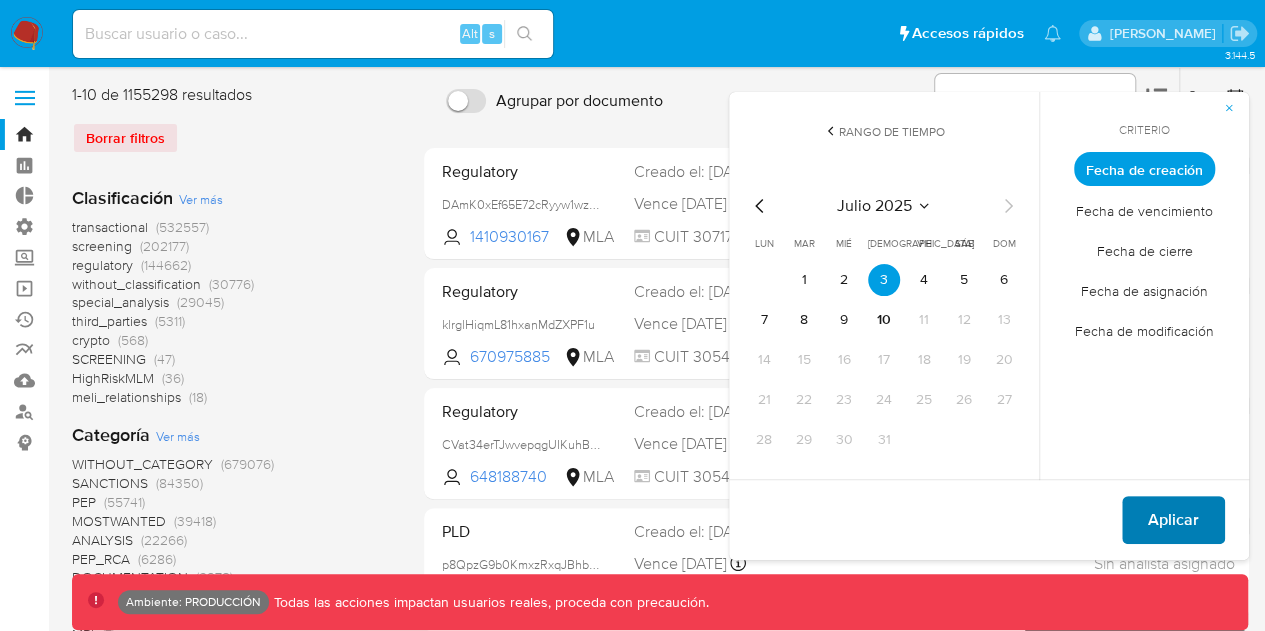 click on "Aplicar" at bounding box center [1173, 520] 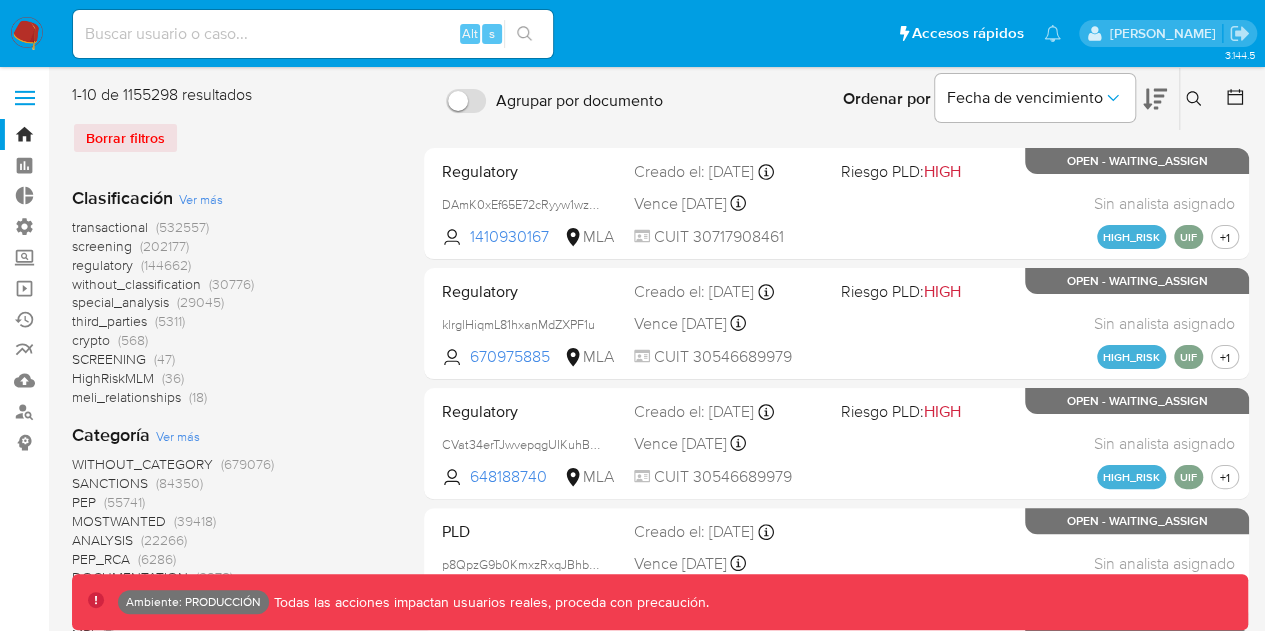 click on "Borrar filtros" at bounding box center (232, 138) 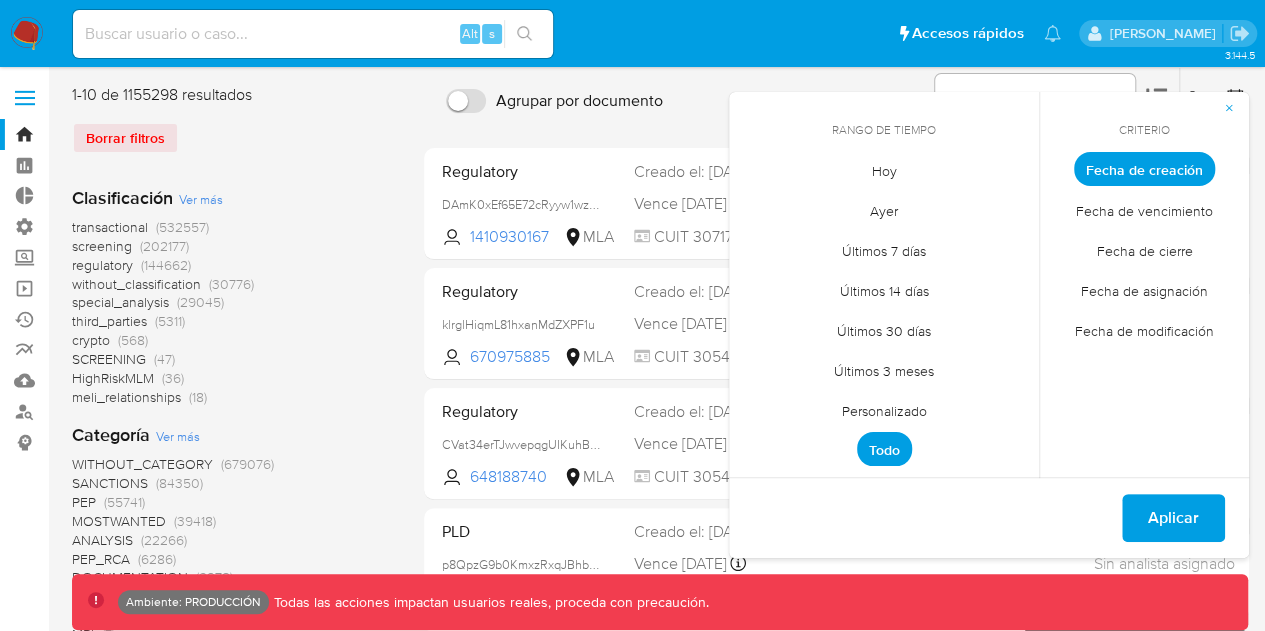 click on "Personalizado" at bounding box center (884, 410) 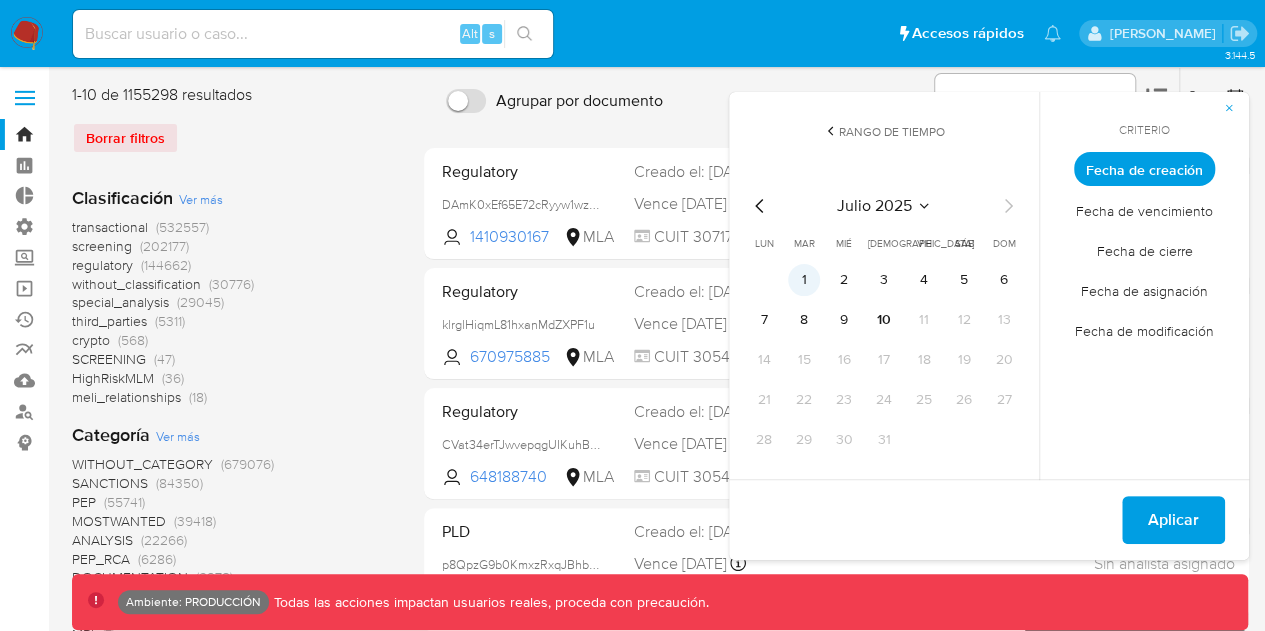 click on "1" at bounding box center [804, 280] 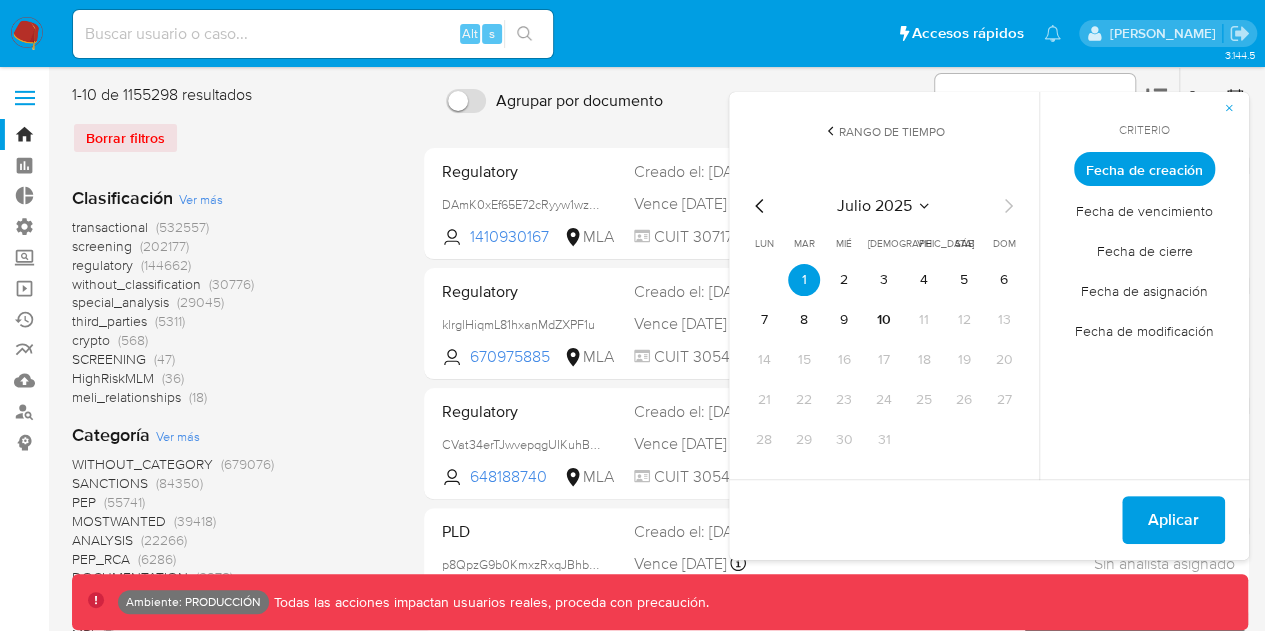click on "Fecha de cierre" at bounding box center (1145, 250) 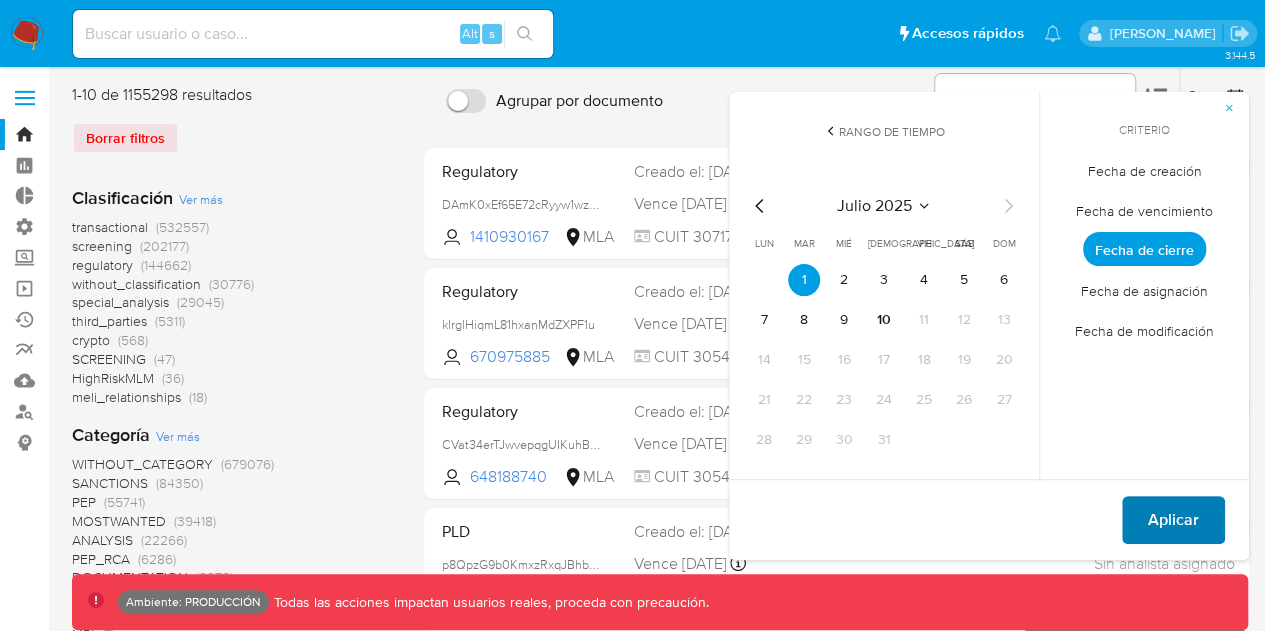 click on "Aplicar" at bounding box center (1173, 520) 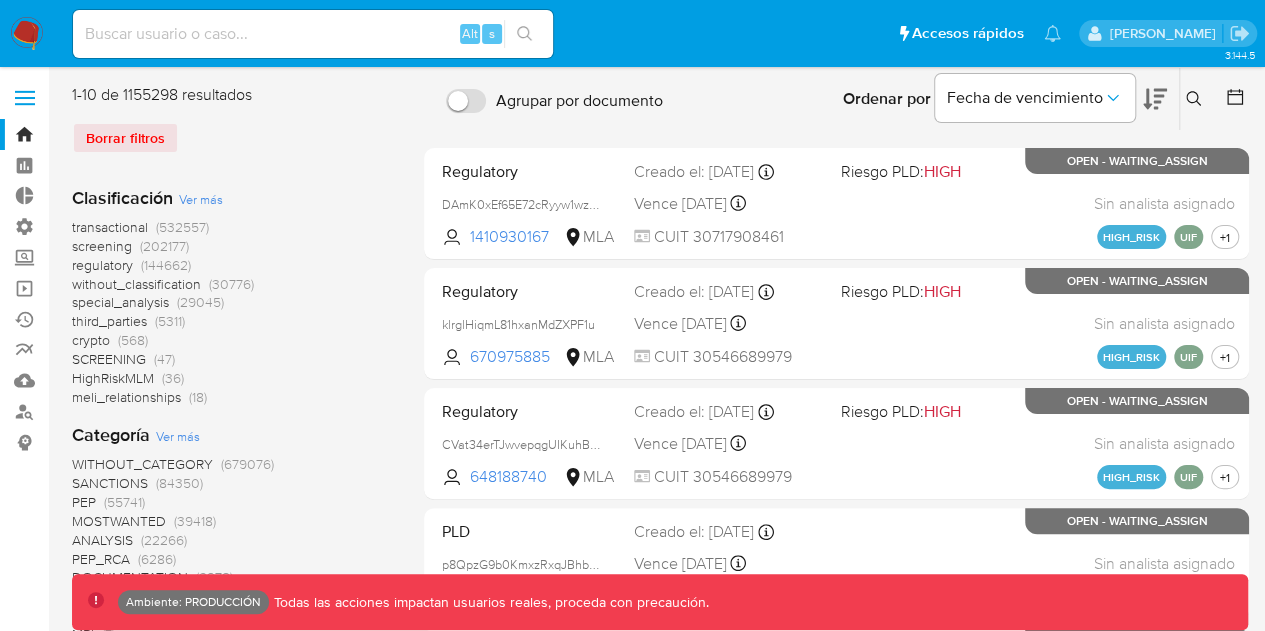 click on "Borrar filtros" at bounding box center [232, 138] 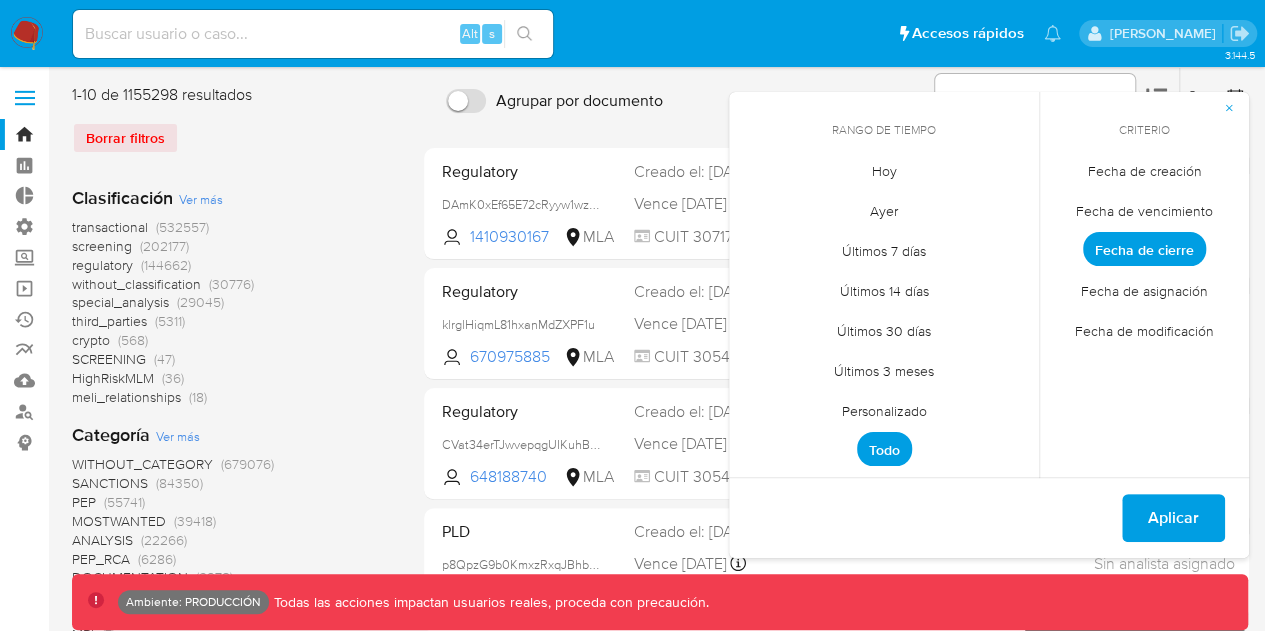 click on "Ordenar por Fecha de vencimiento   No es posible ordenar los resultados mientras se encuentren agrupados. Ingrese ID de usuario o caso Buscar Borrar filtros Rango de tiempo julio 2025 julio 2025 lun lunes mar martes mié miércoles jue jueves vie viernes sáb sábado dom domingo 1 2 3 4 5 6 7 8 9 10 11 12 13 14 15 16 17 18 19 20 21 22 23 24 25 26 27 28 29 30 31 Rango de tiempo Hoy Ayer Últimos 7 días Últimos 14 días Últimos 30 días Últimos 3 meses Personalizado Todo Criterio Fecha de creación Fecha de vencimiento Fecha de cierre Fecha de asignación Fecha de modificación Aplicar" at bounding box center [961, 99] 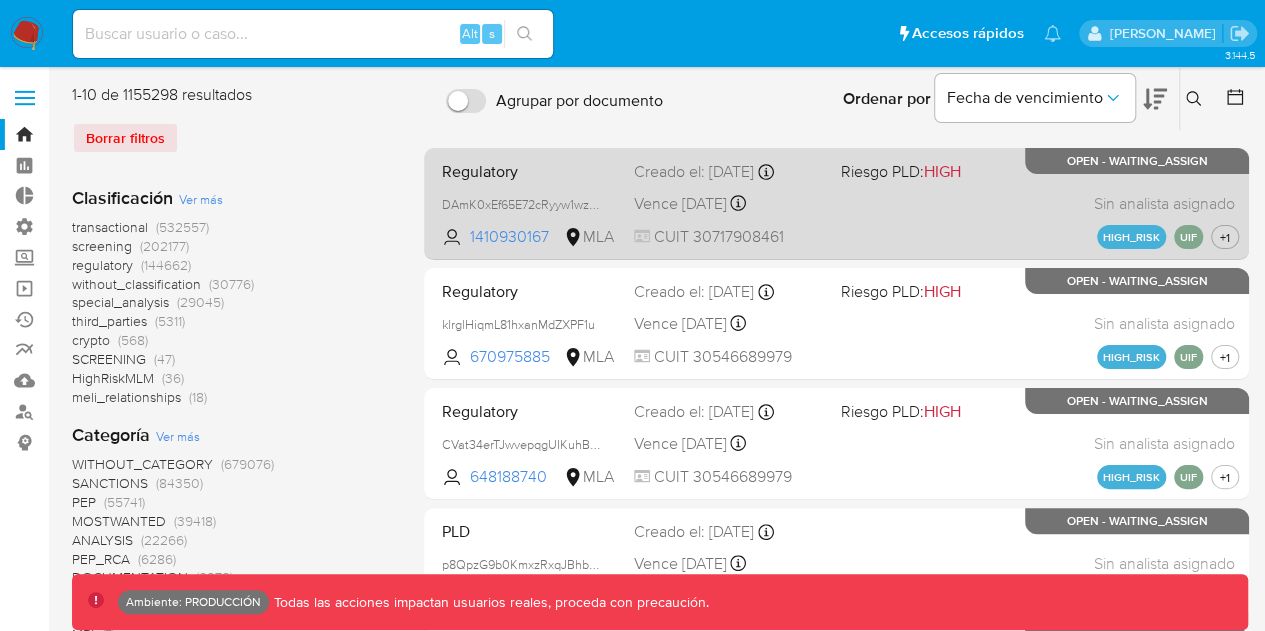 click on "Regulatory DAmK0xEf65E72cRyyw1wzIP3 1410930167 MLA Riesgo PLD:  HIGH Creado el: 19/06/2025   Creado el: 19/06/2025 21:39:05 Vence in 7 months   Vence el 26/01/2026 21:39:05 CUIT   30717908461 Sin analista asignado   Asignado el: - HIGH_RISK UIF +1 OPEN - WAITING_ASSIGN" at bounding box center (836, 203) 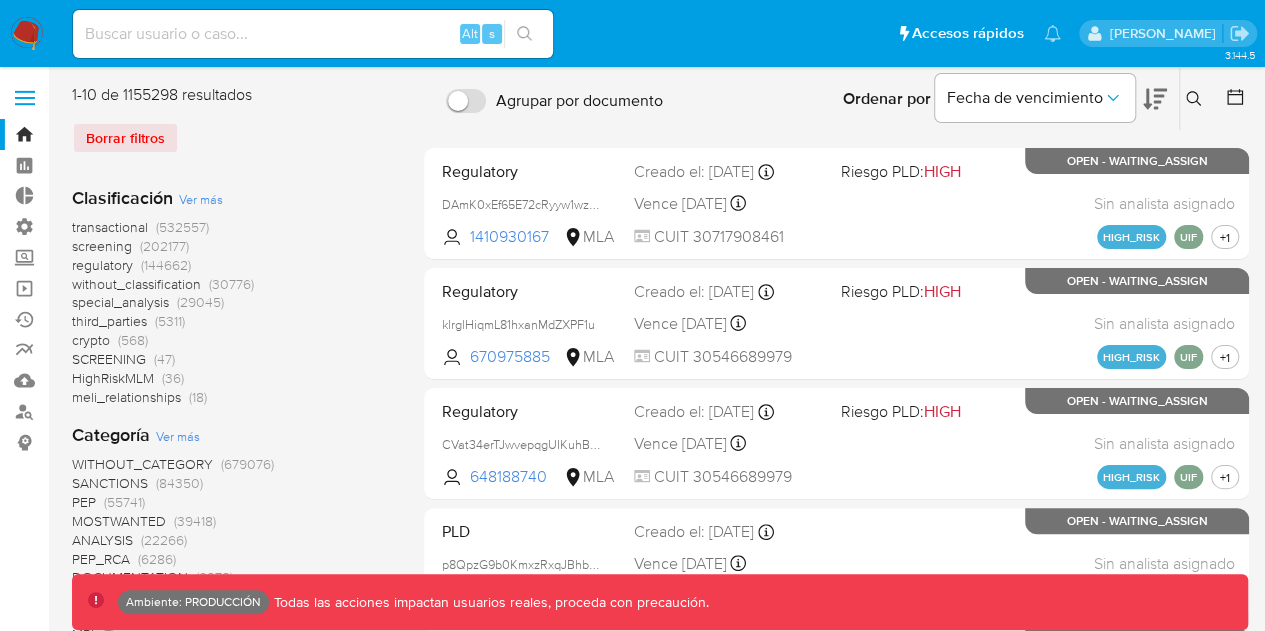 click at bounding box center (1231, 99) 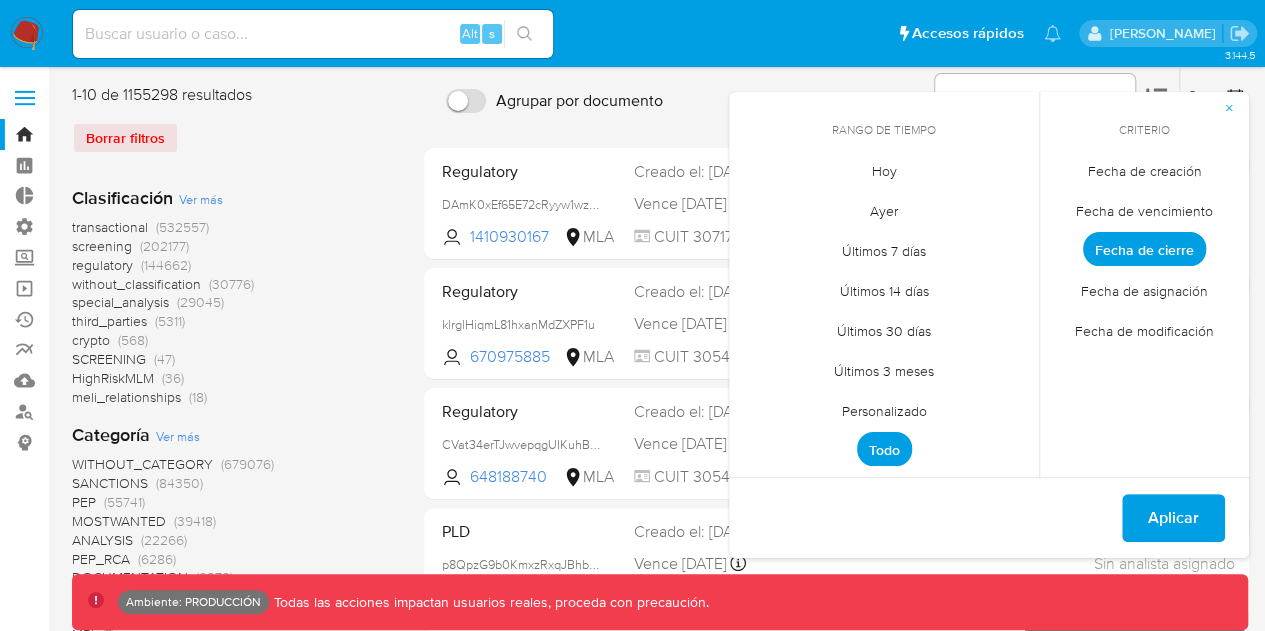 click on "Últimos 14 días" at bounding box center (884, 290) 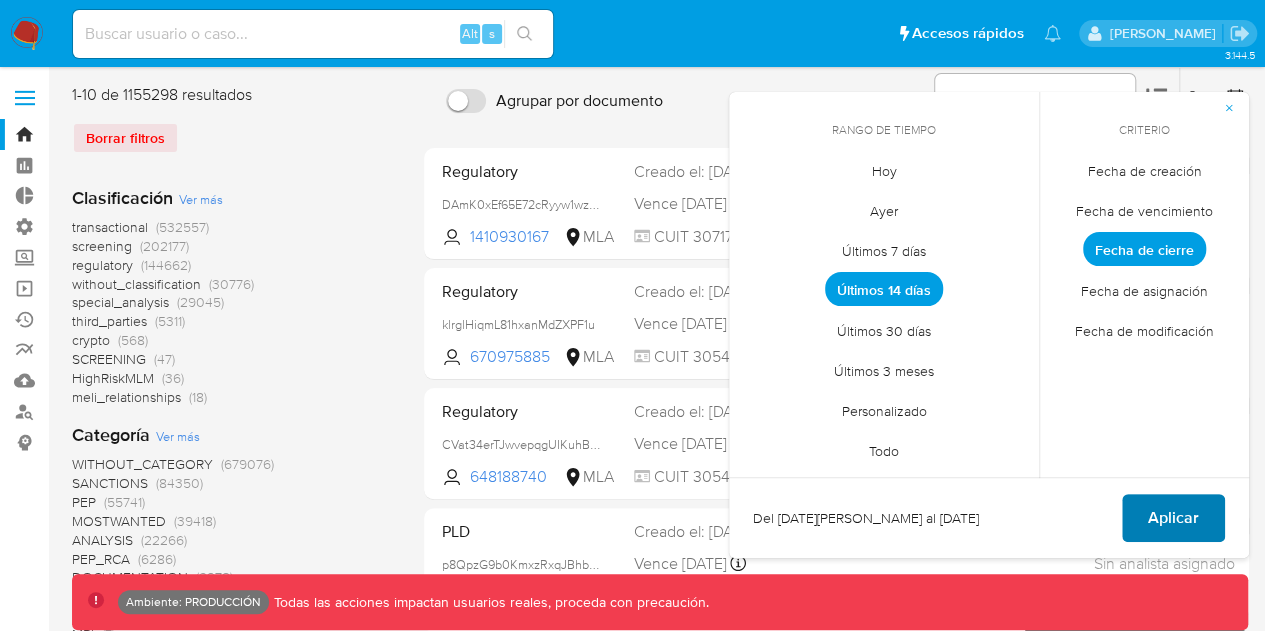 click on "Aplicar" at bounding box center [1173, 518] 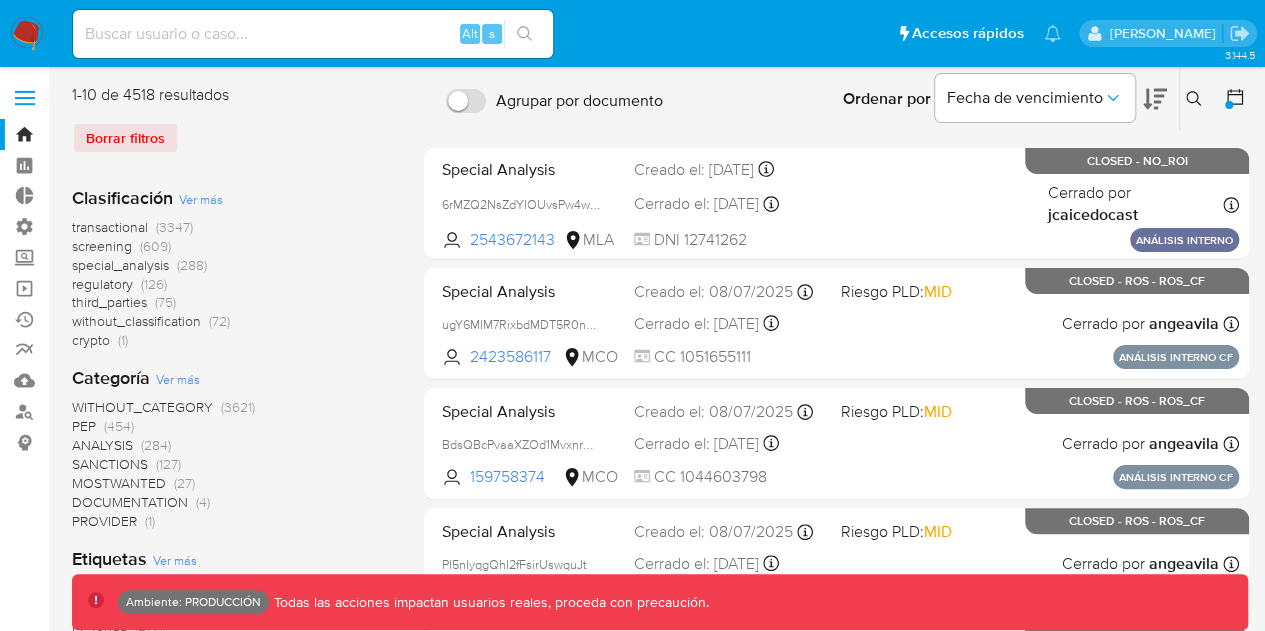 click on "Borrar filtros" at bounding box center [232, 138] 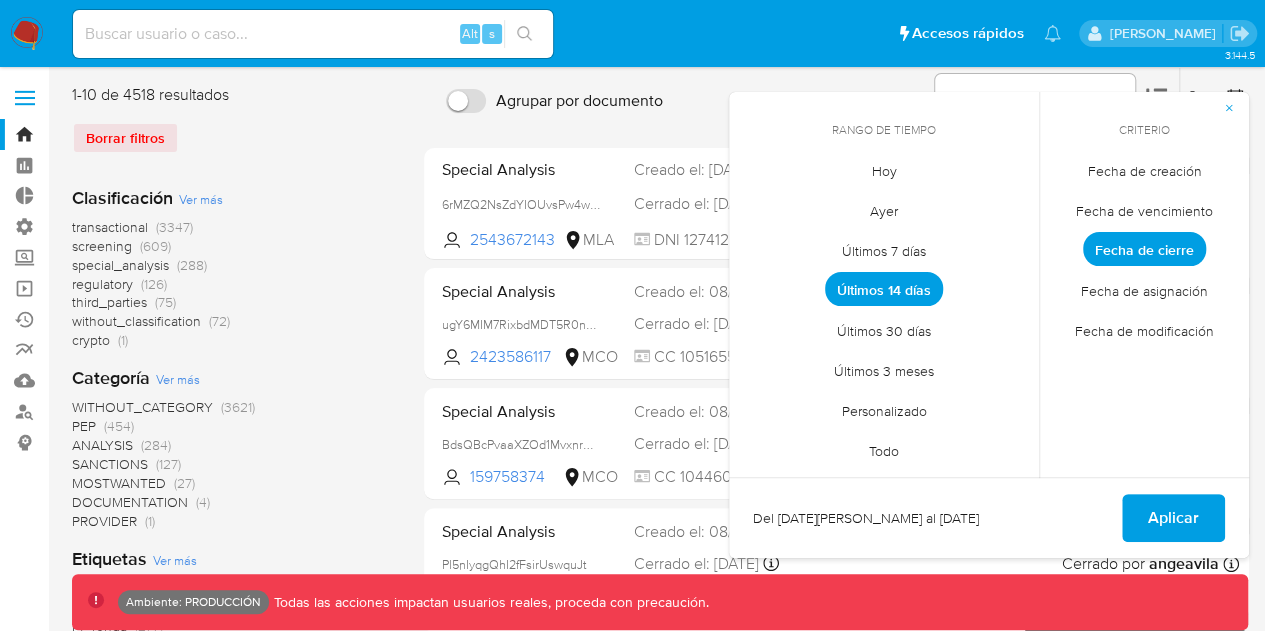 click on "Todo" at bounding box center [884, 450] 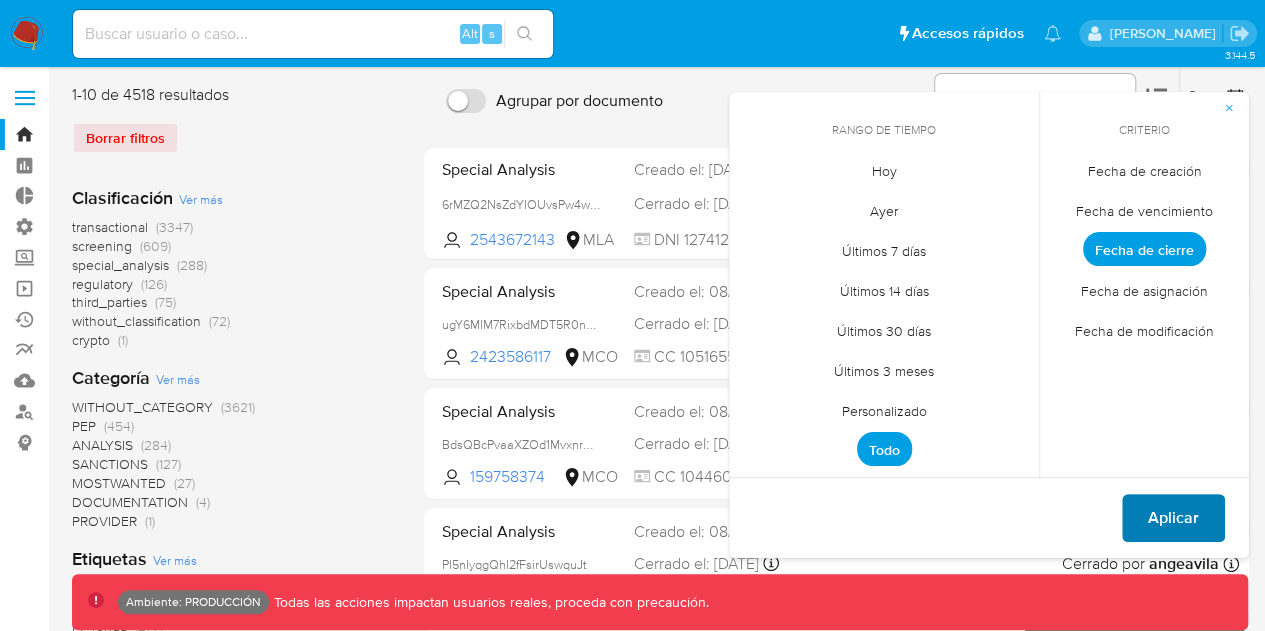 click on "Aplicar" at bounding box center [1173, 518] 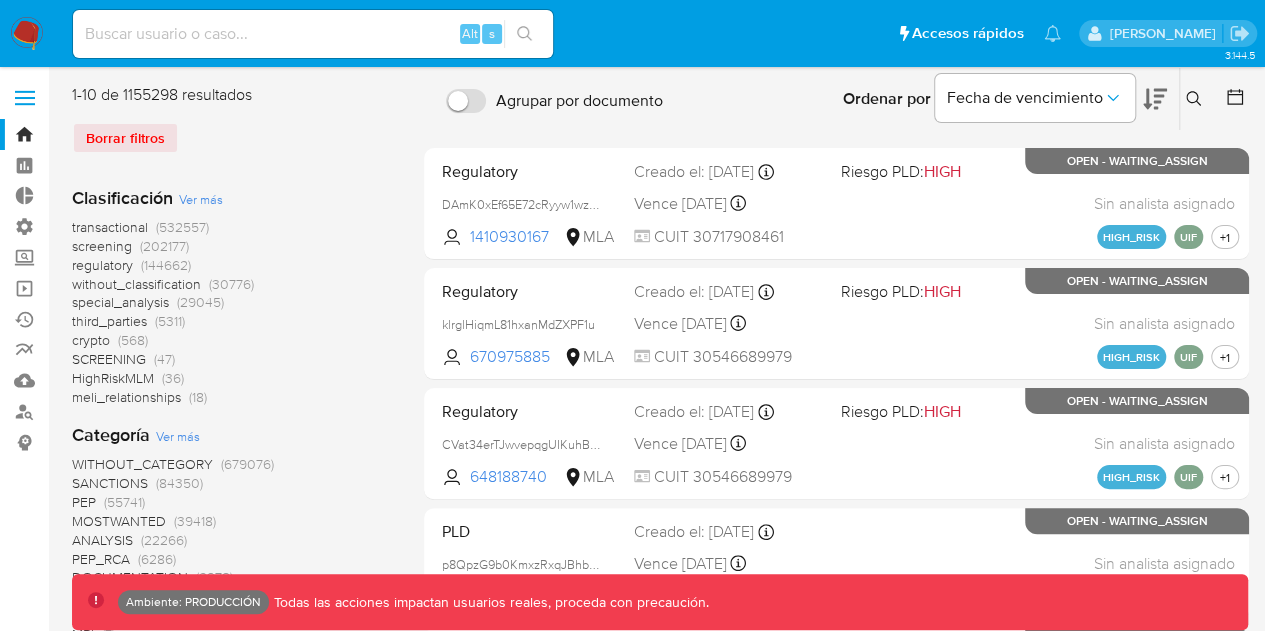 click on "Borrar filtros" at bounding box center (232, 138) 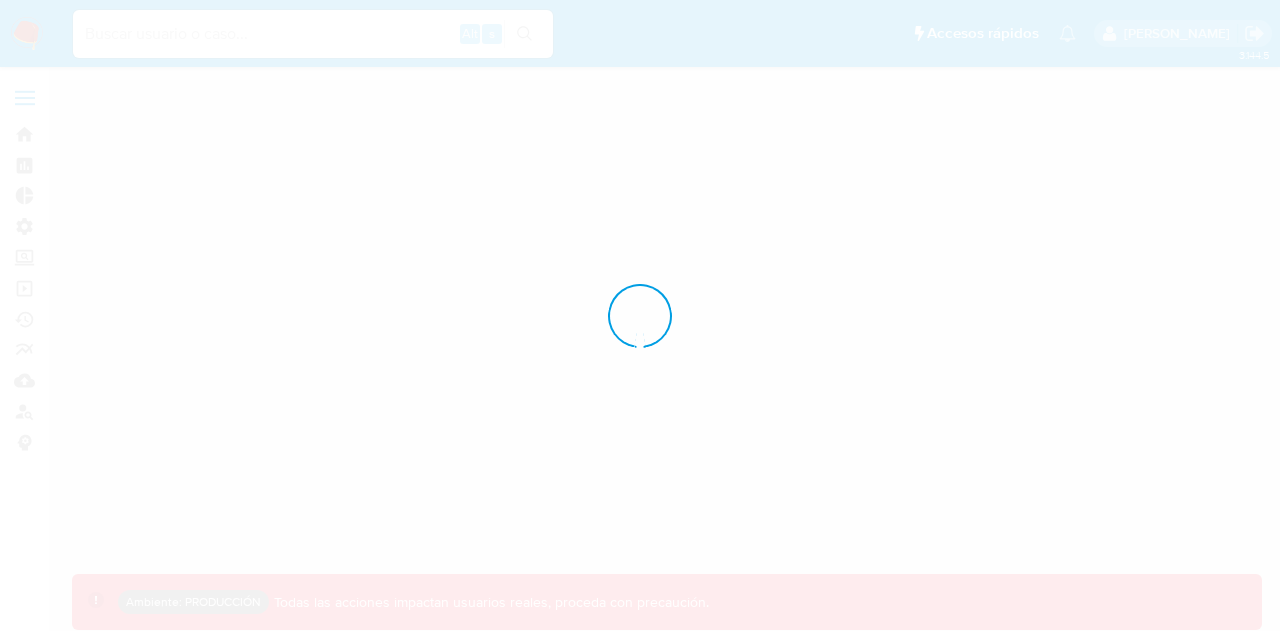 scroll, scrollTop: 0, scrollLeft: 0, axis: both 